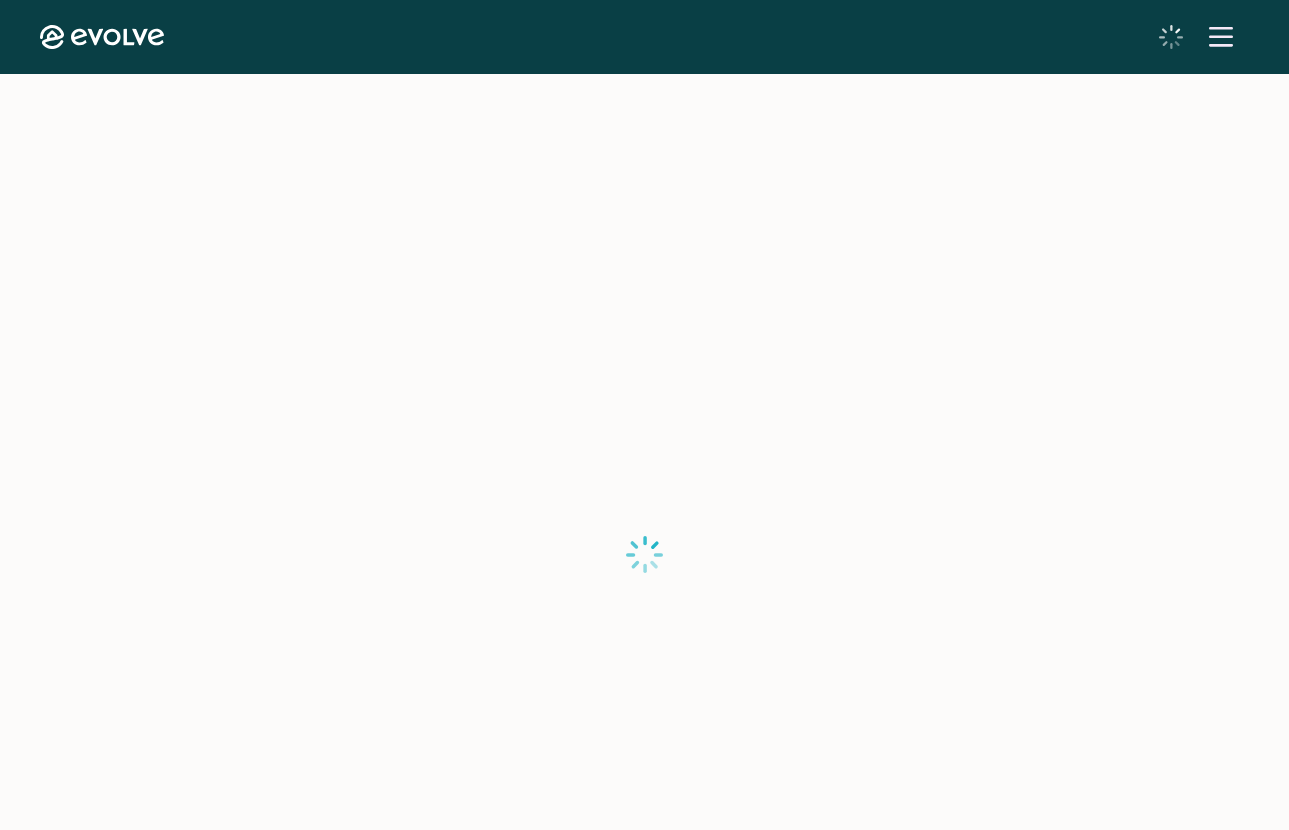 scroll, scrollTop: 0, scrollLeft: 0, axis: both 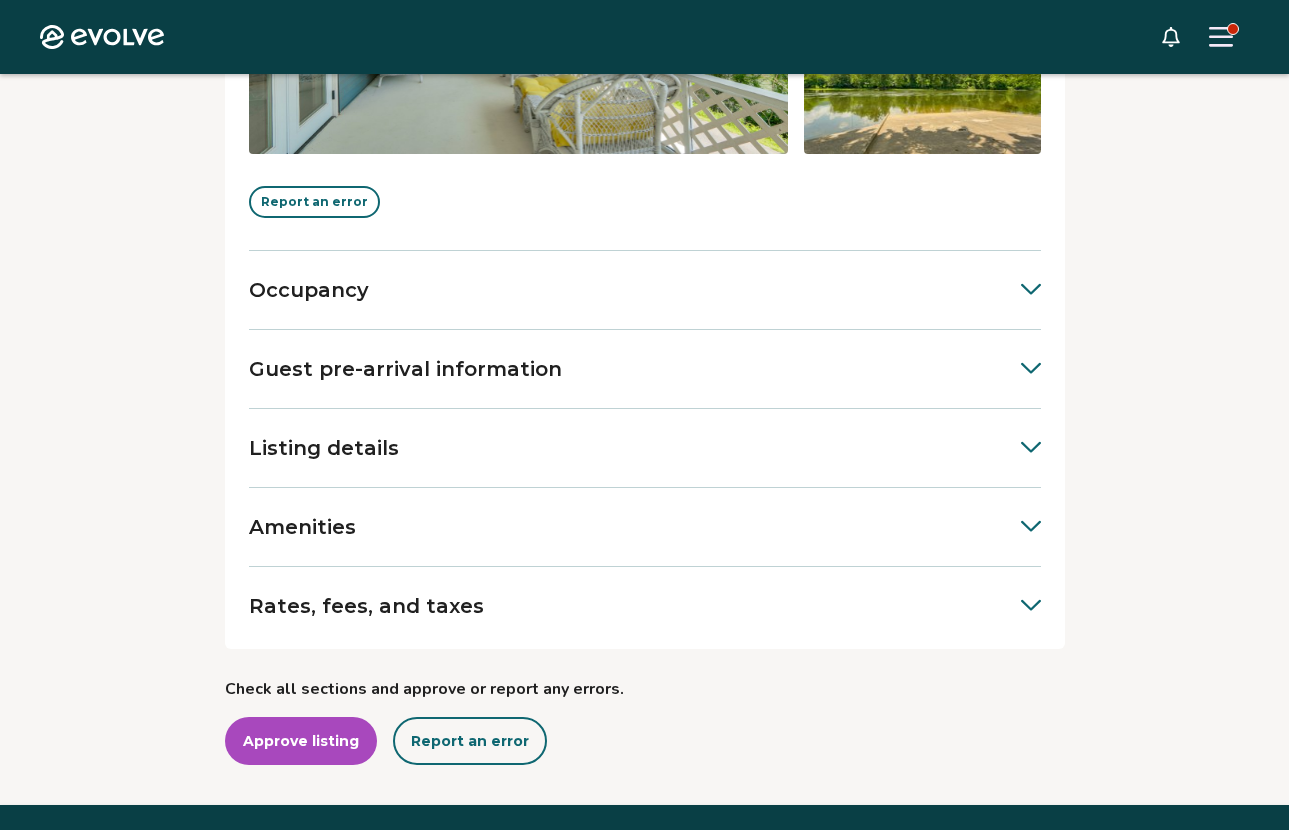 click 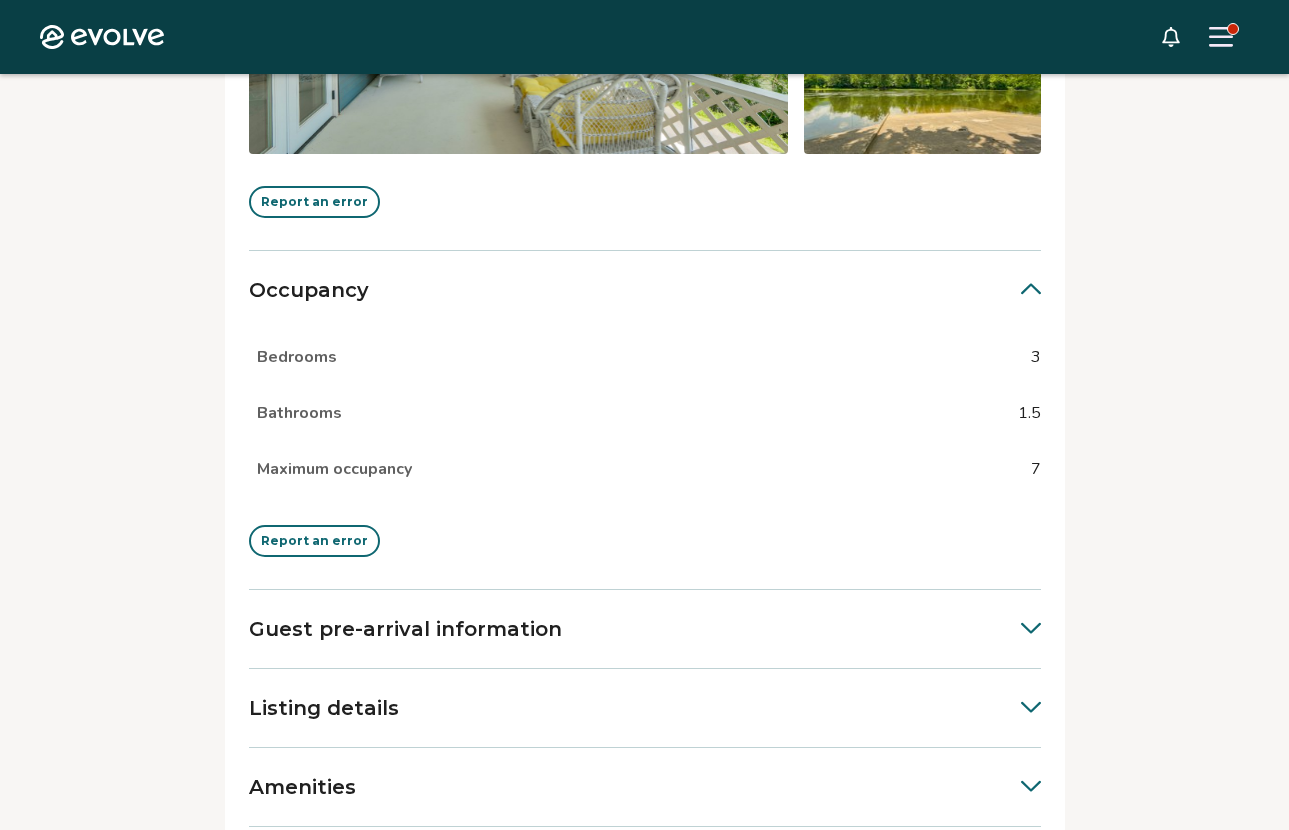 click 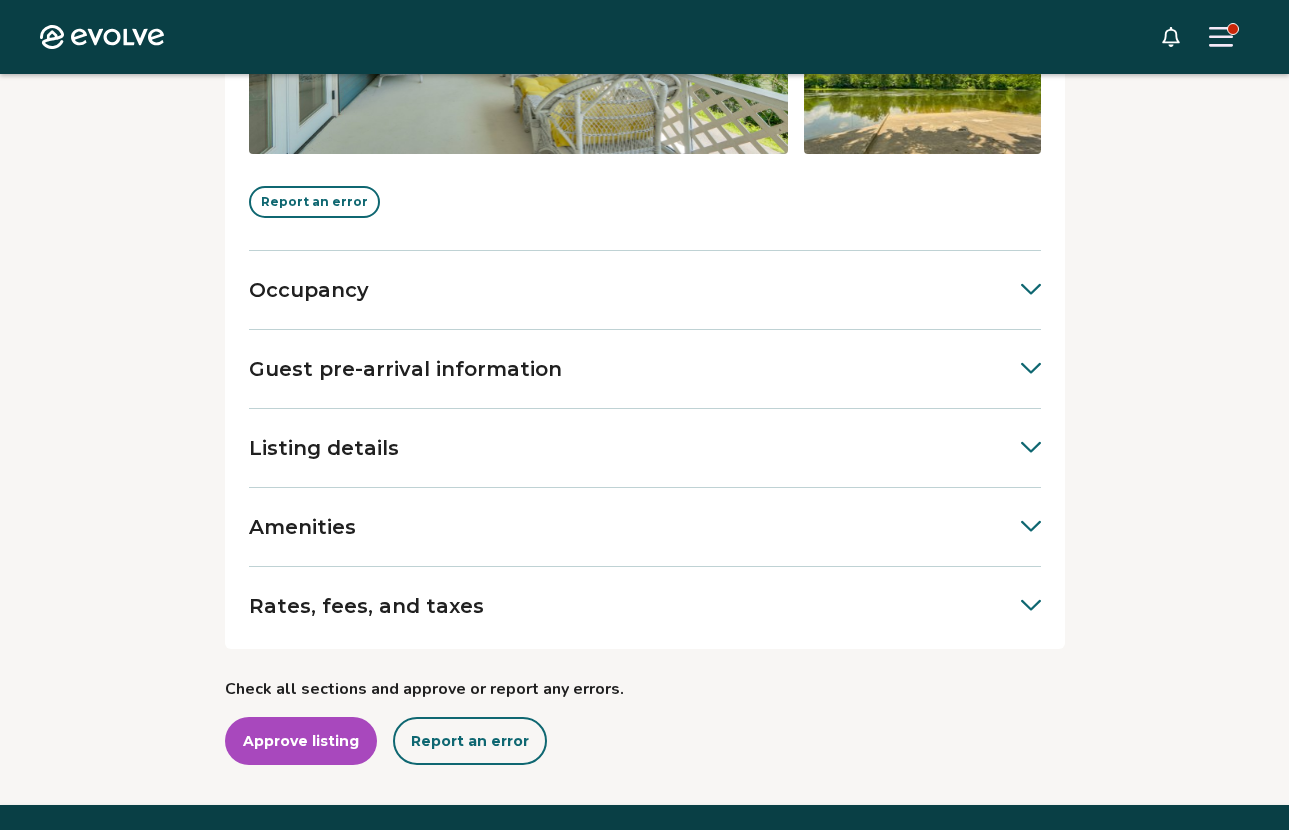 click 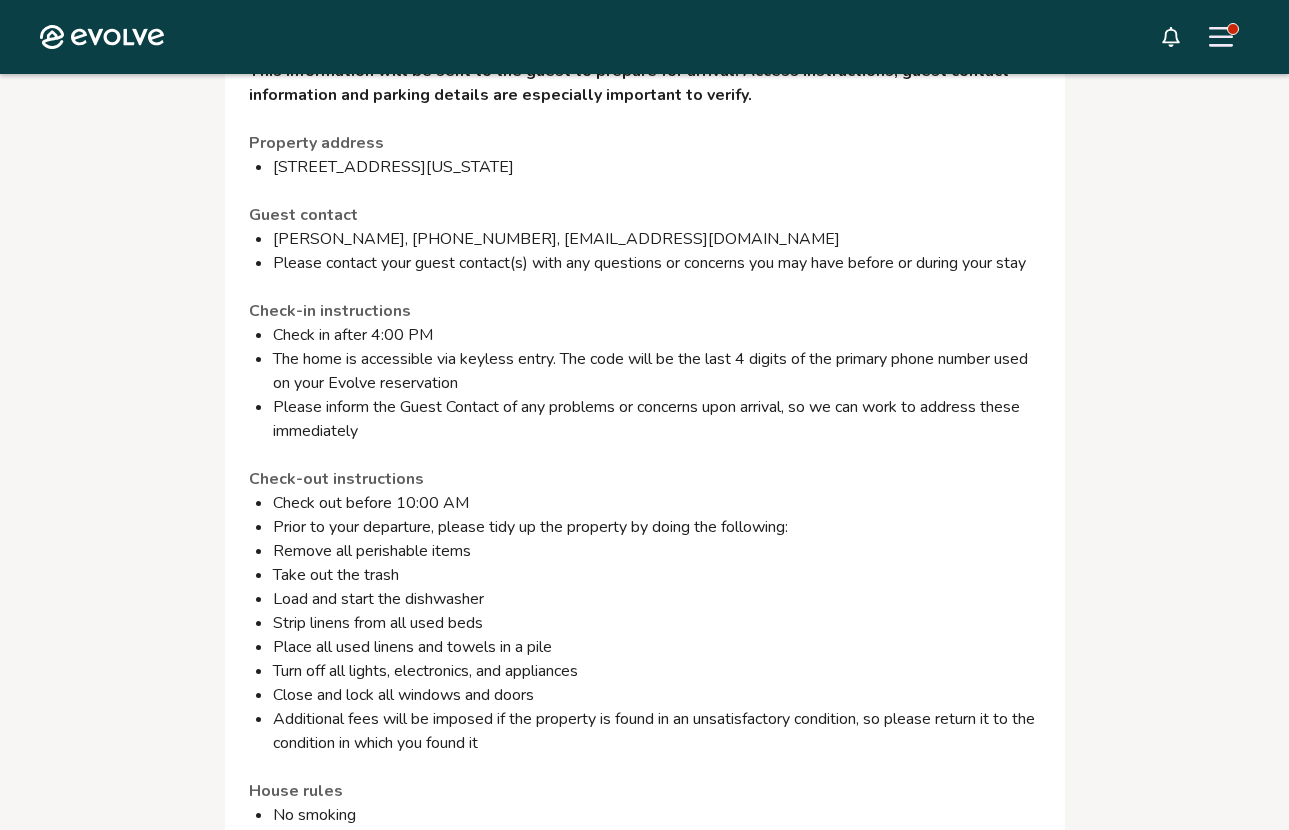 scroll, scrollTop: 1085, scrollLeft: 0, axis: vertical 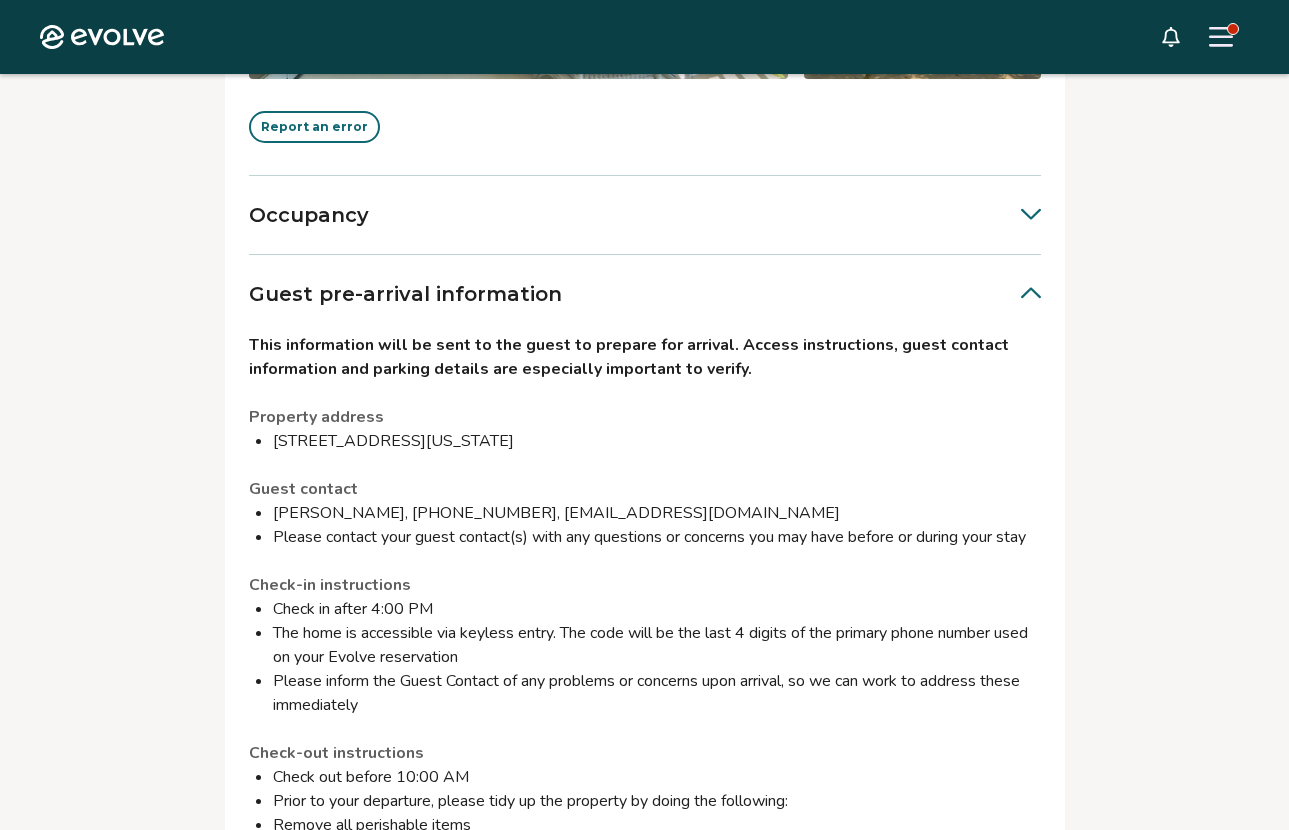 click 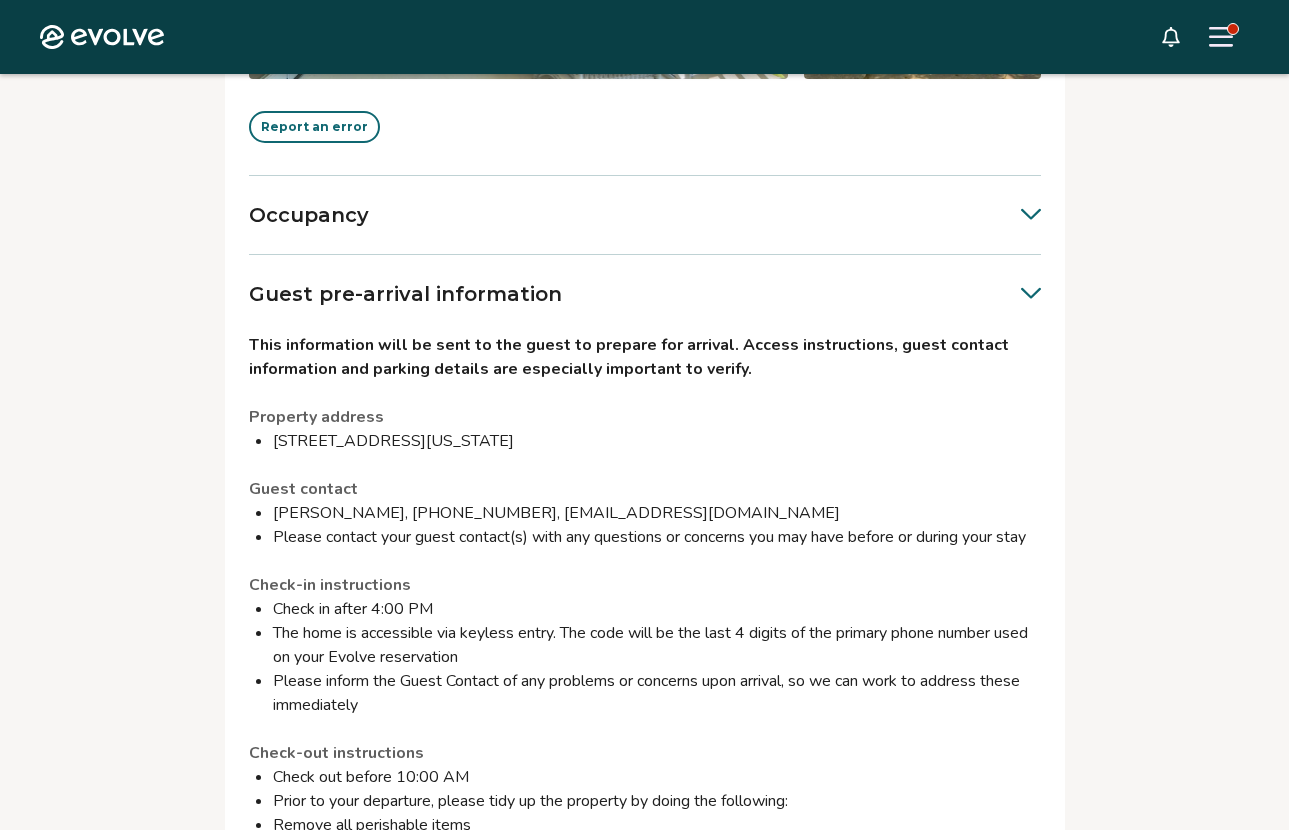 scroll, scrollTop: 787, scrollLeft: 0, axis: vertical 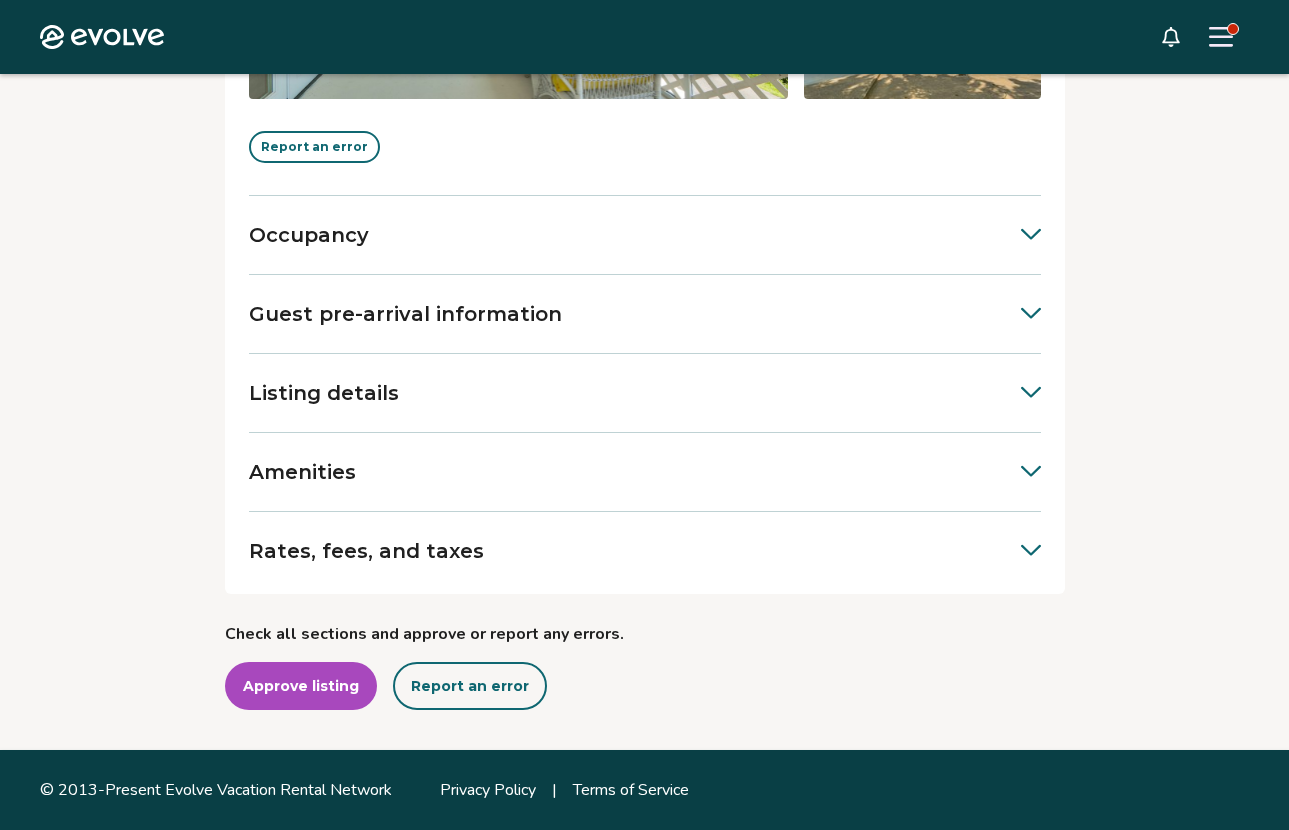 click 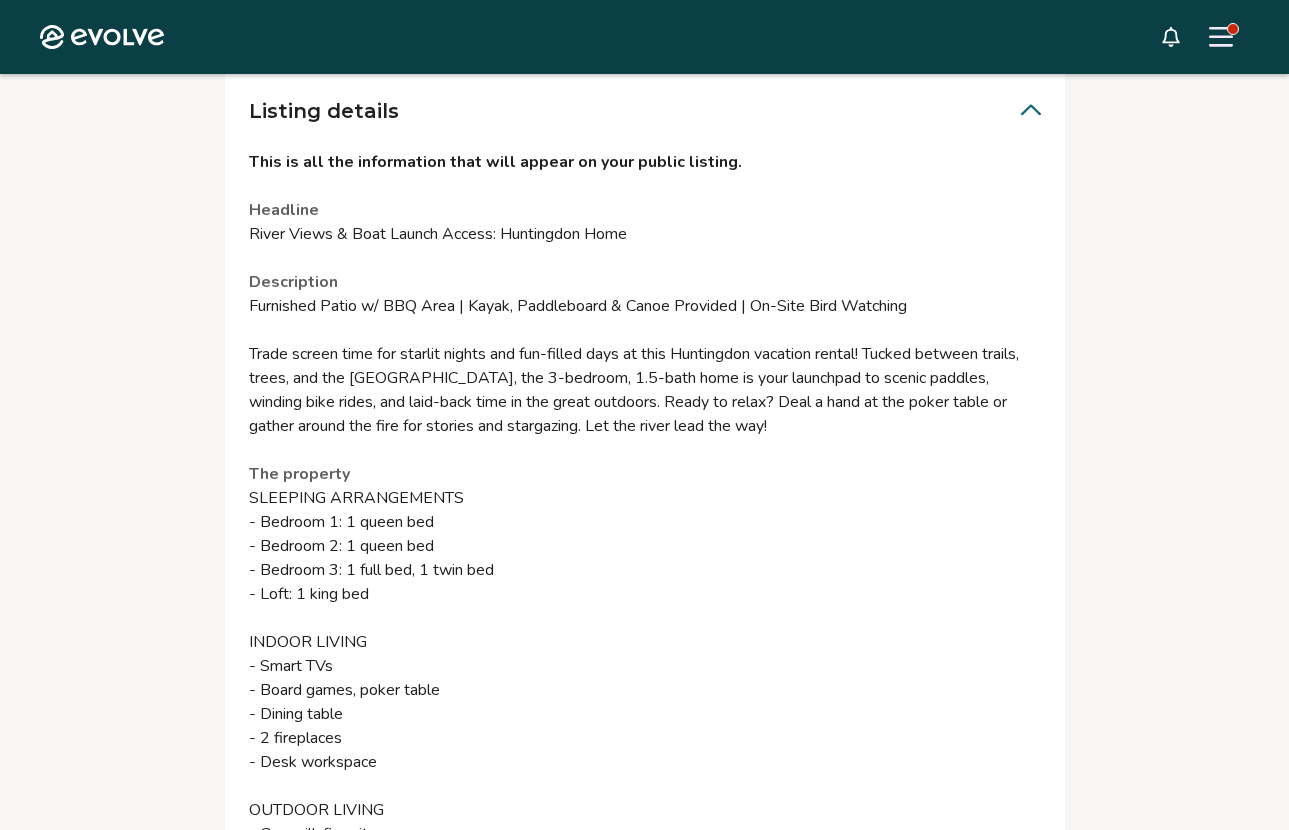 scroll, scrollTop: 1086, scrollLeft: 0, axis: vertical 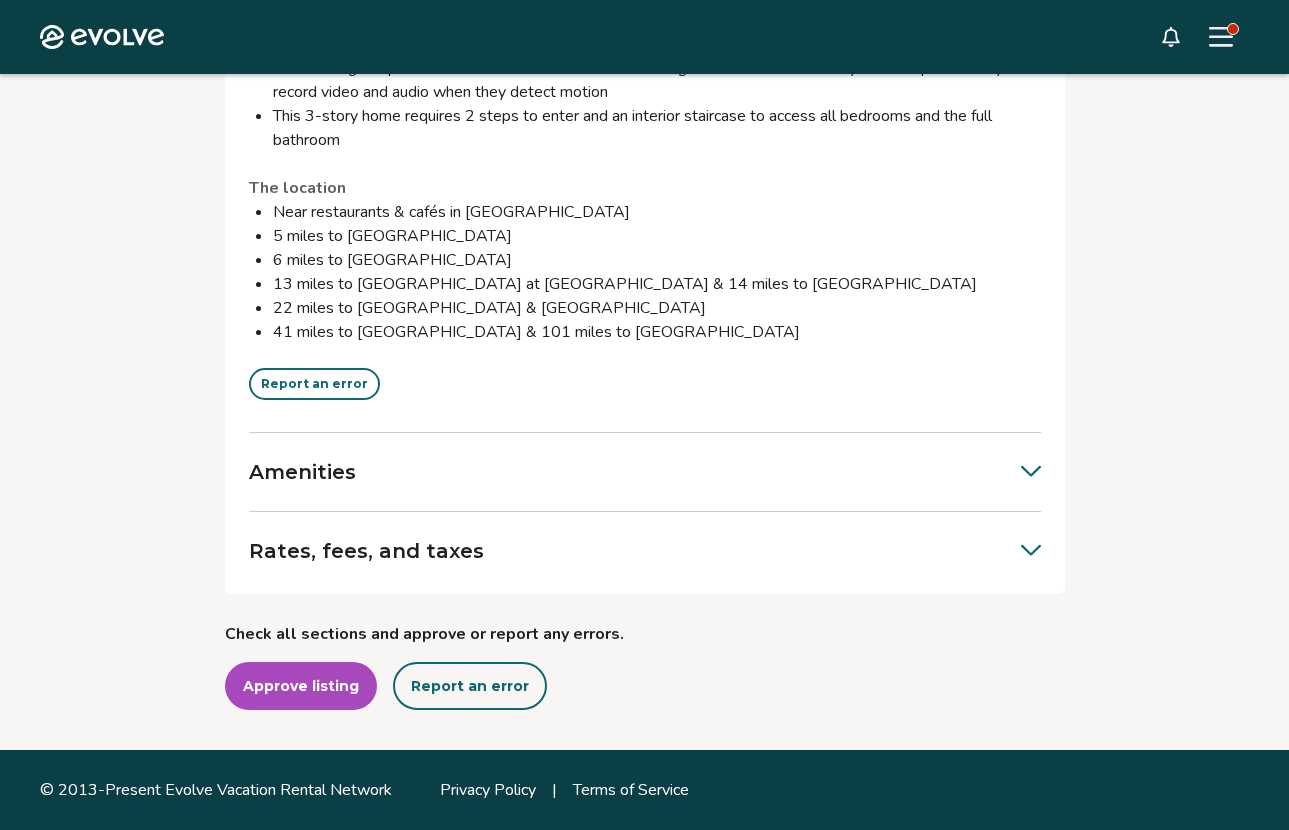 click 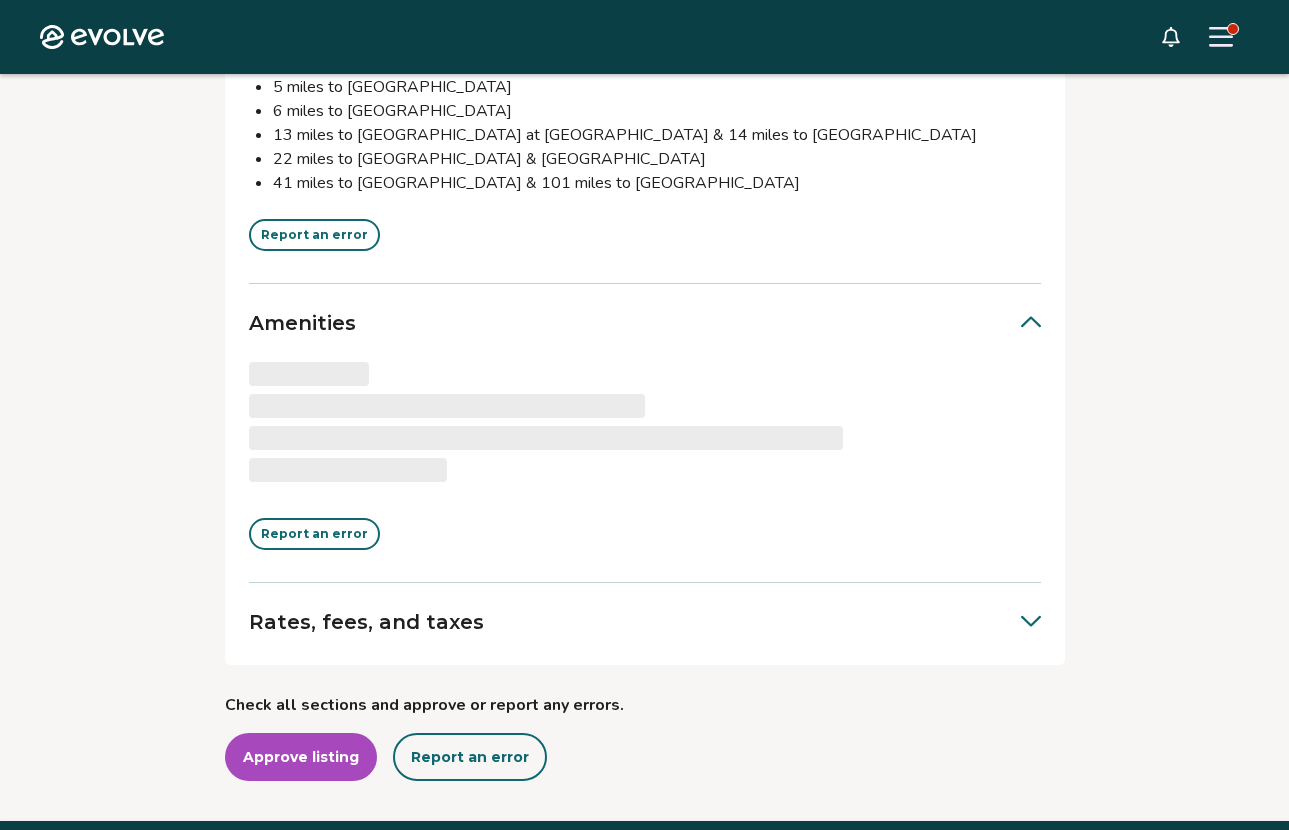 scroll, scrollTop: 2991, scrollLeft: 0, axis: vertical 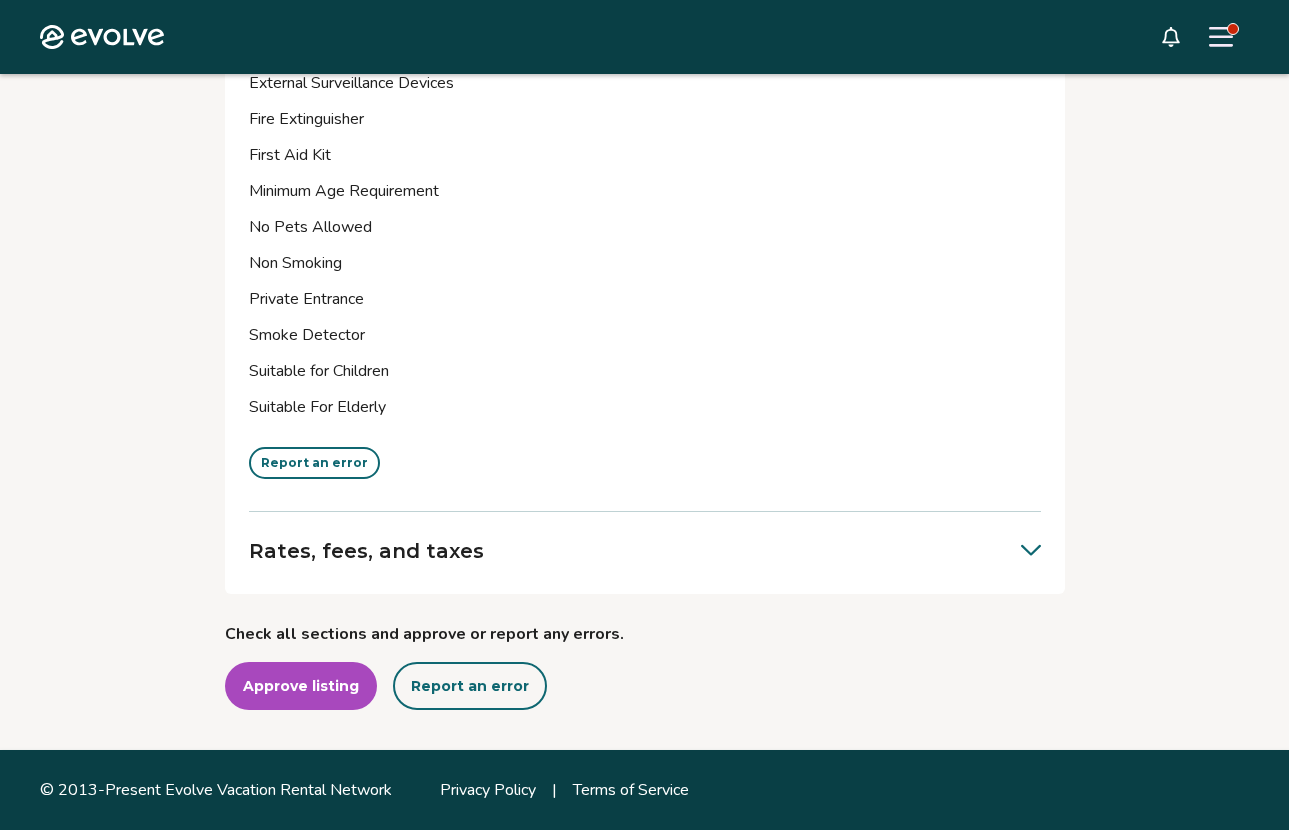 click 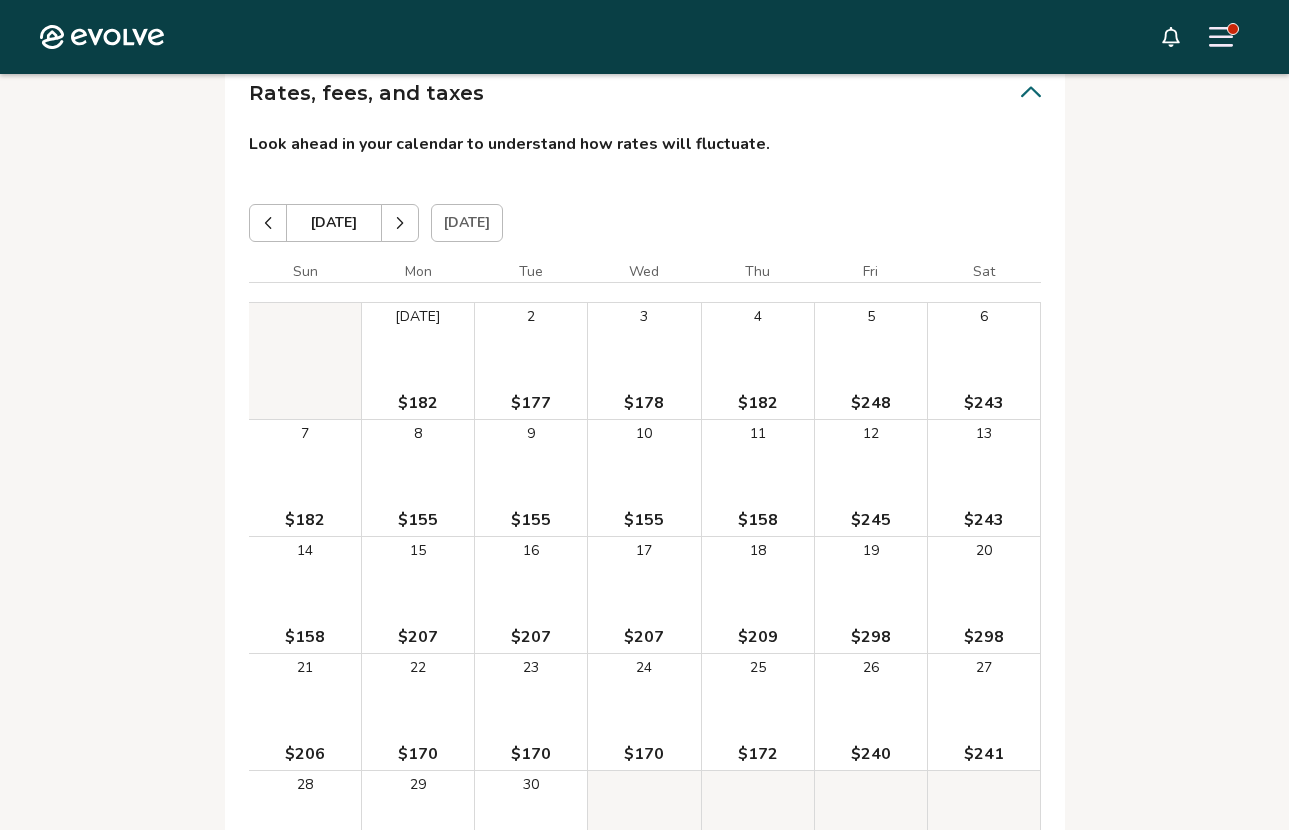 scroll, scrollTop: 5514, scrollLeft: 0, axis: vertical 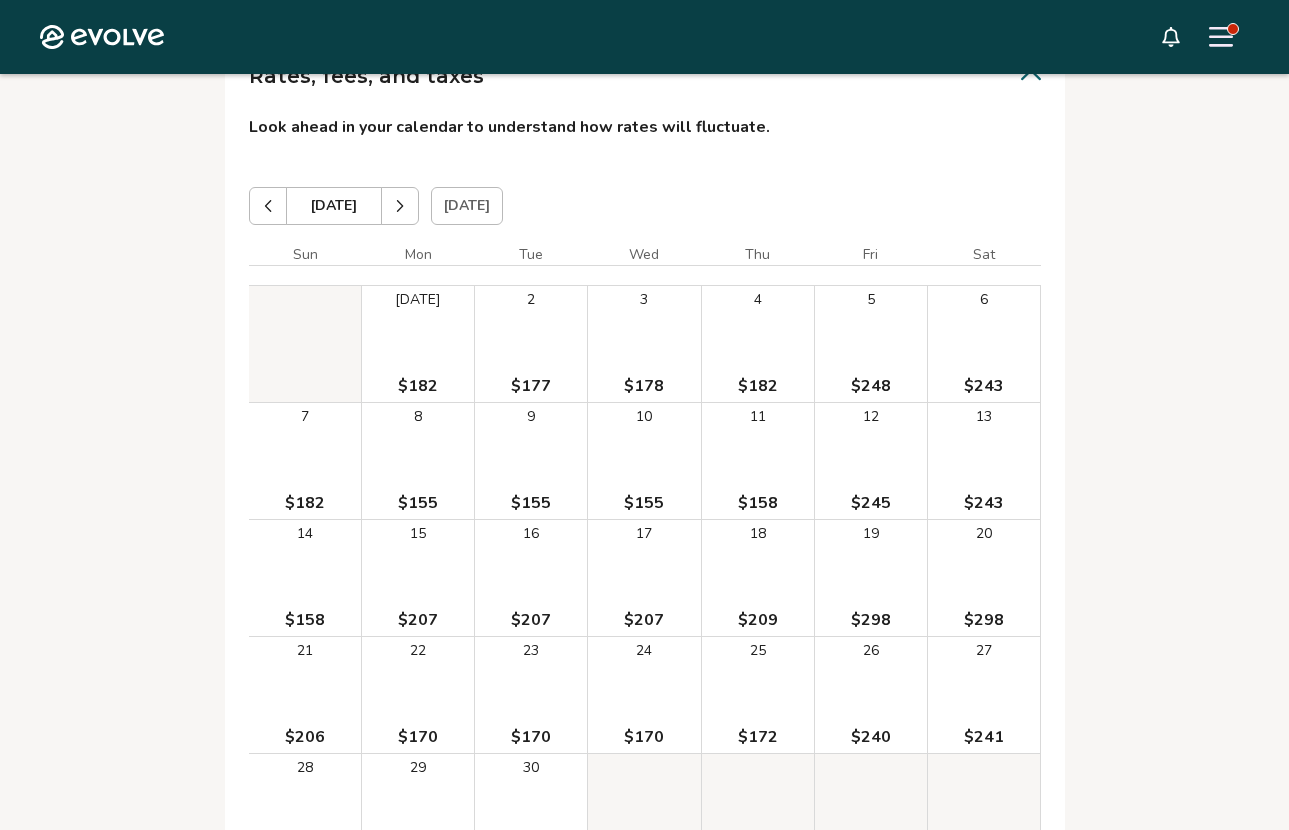 click 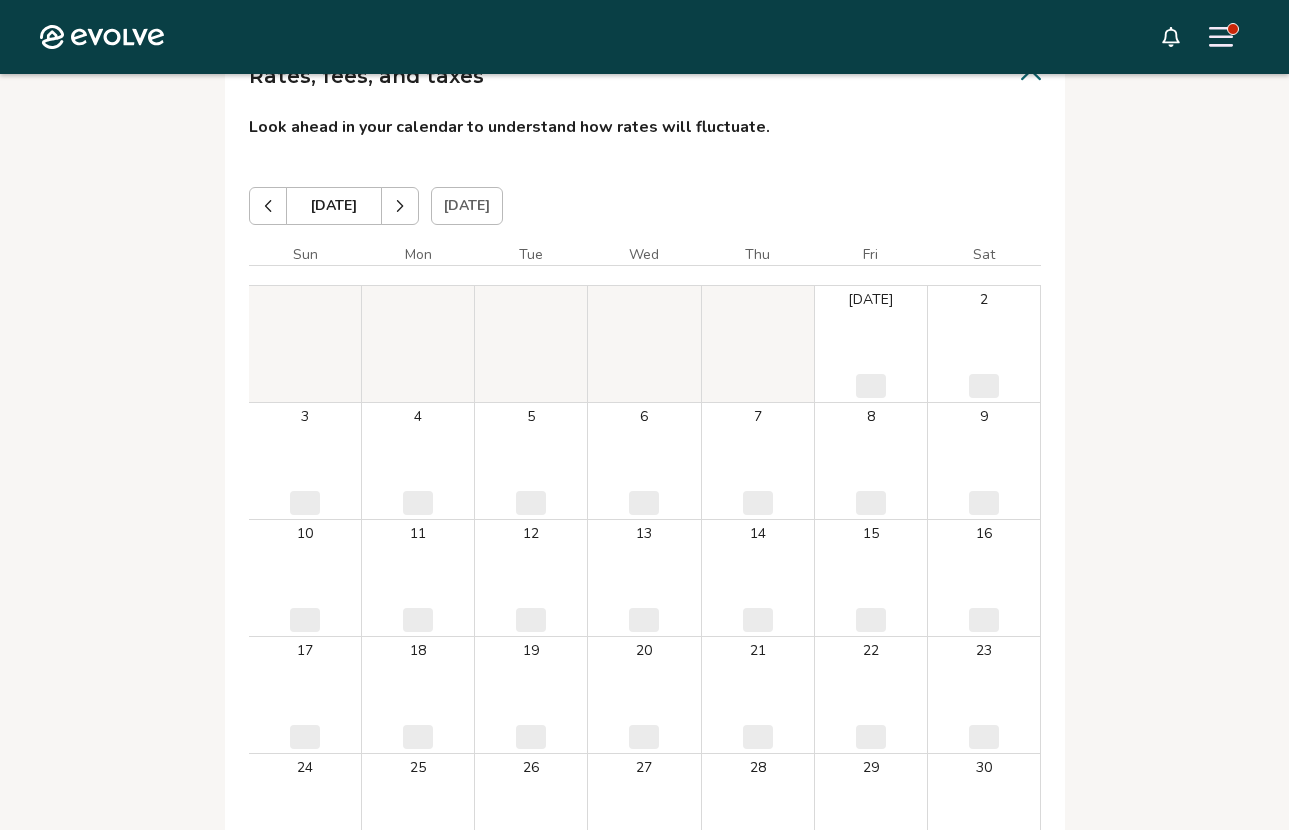 click 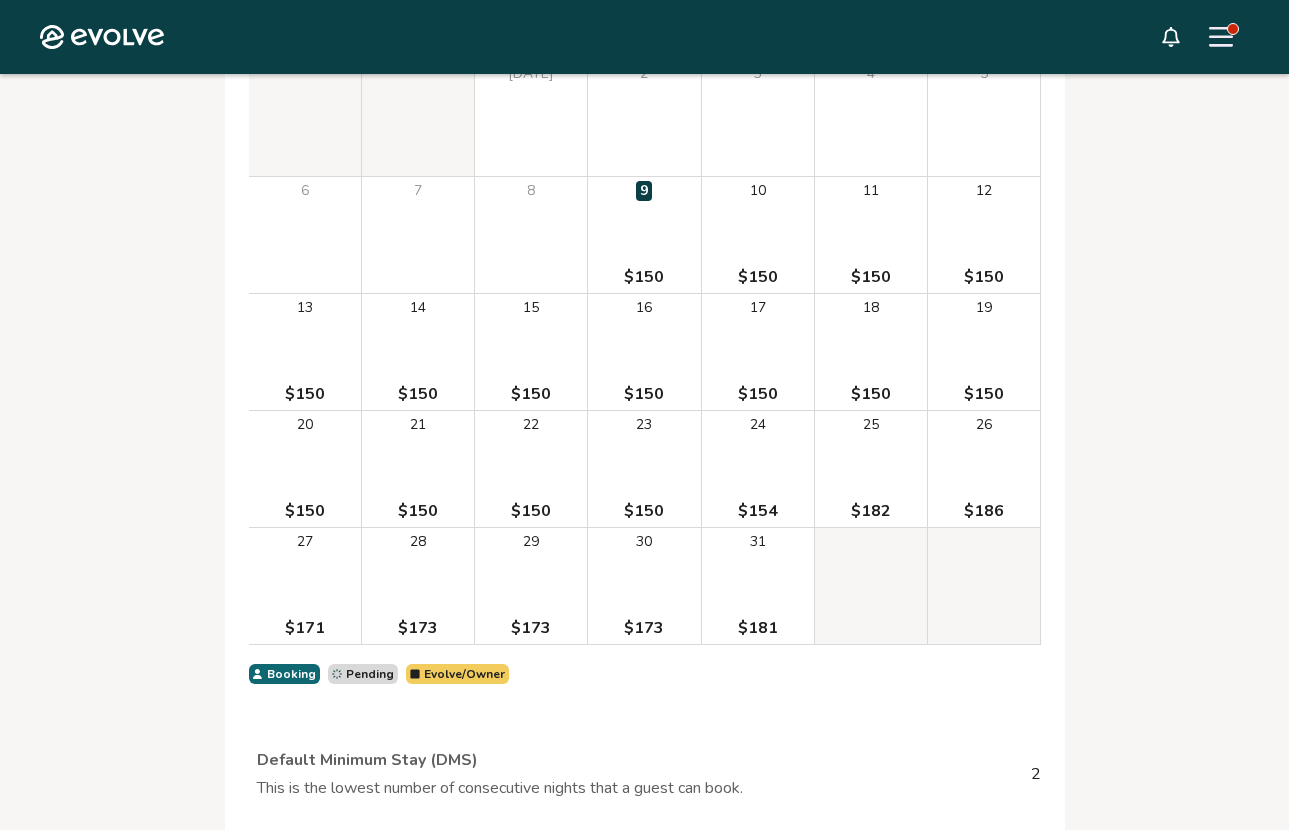 scroll, scrollTop: 5774, scrollLeft: 0, axis: vertical 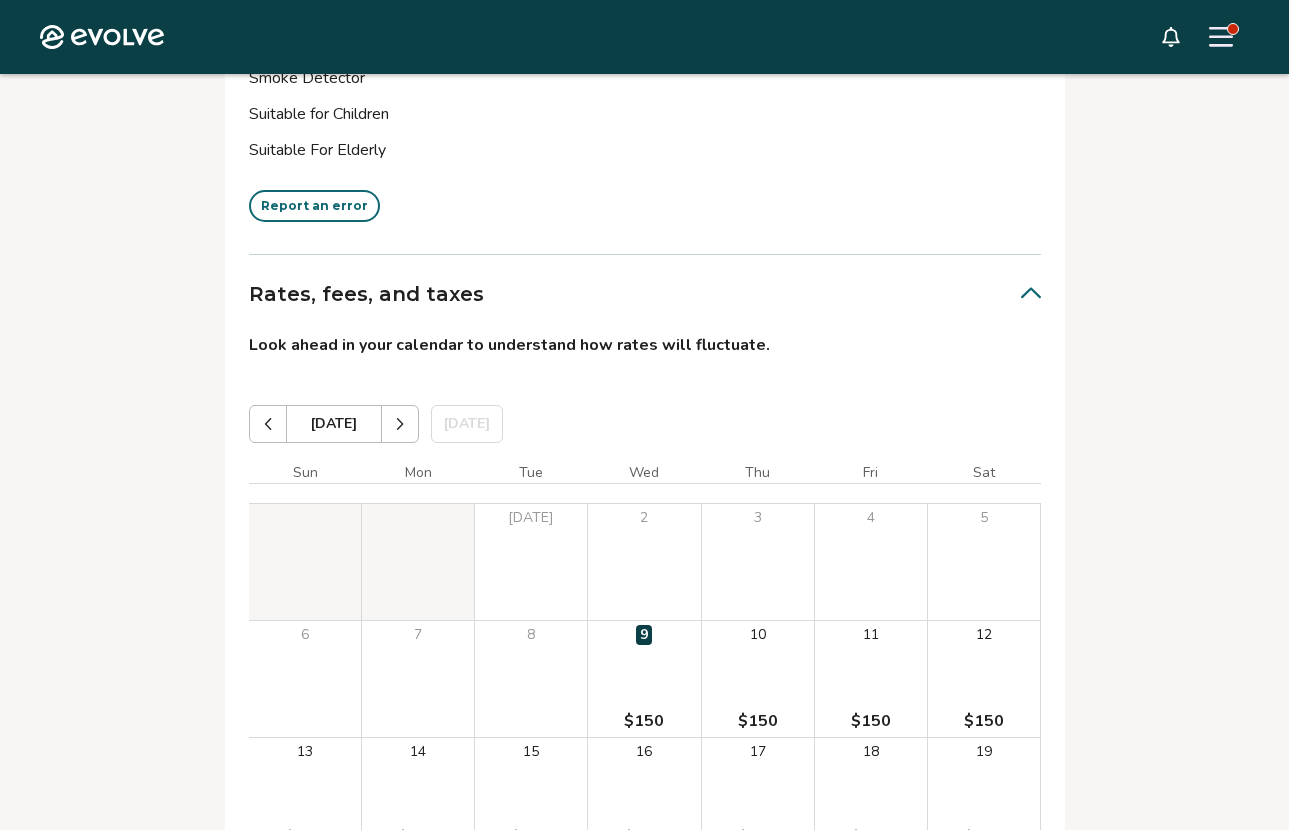 click at bounding box center (400, 424) 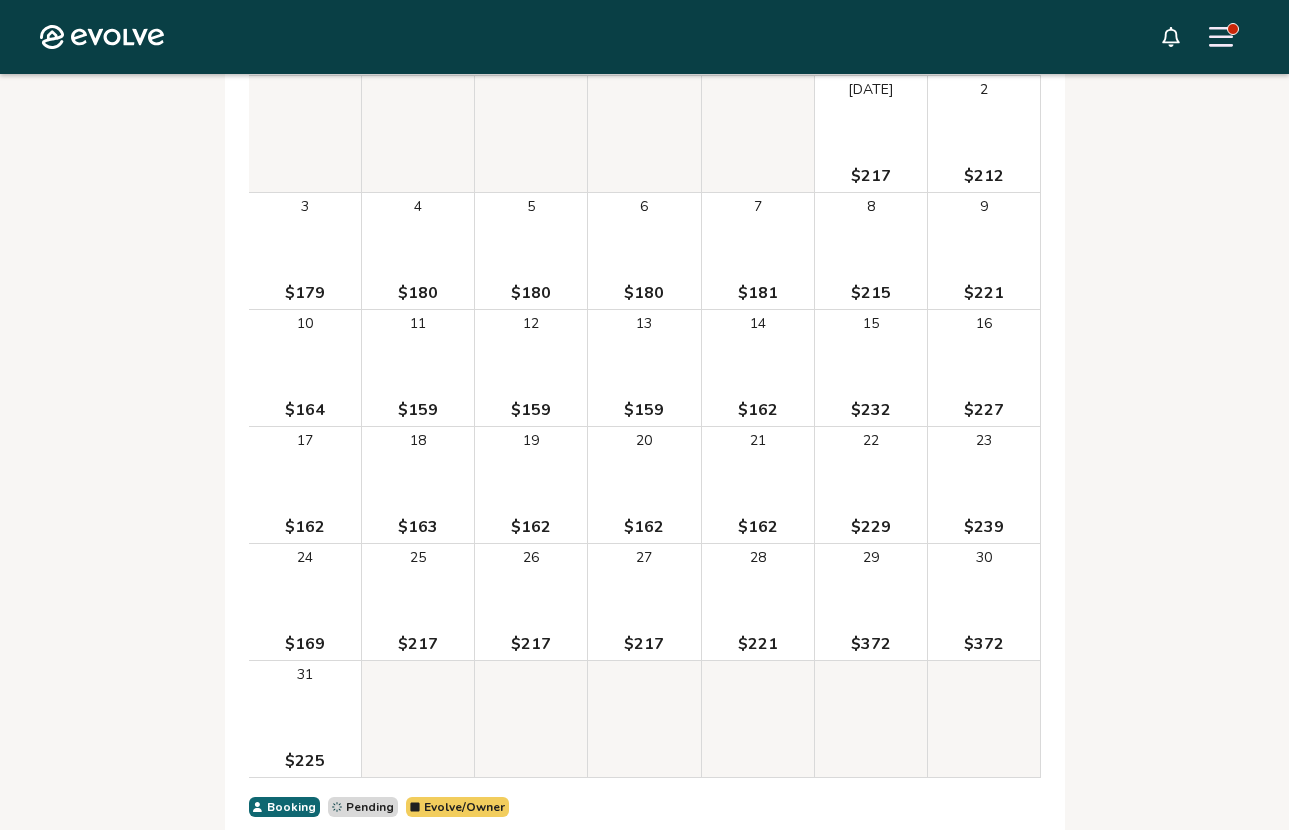 scroll, scrollTop: 5741, scrollLeft: 0, axis: vertical 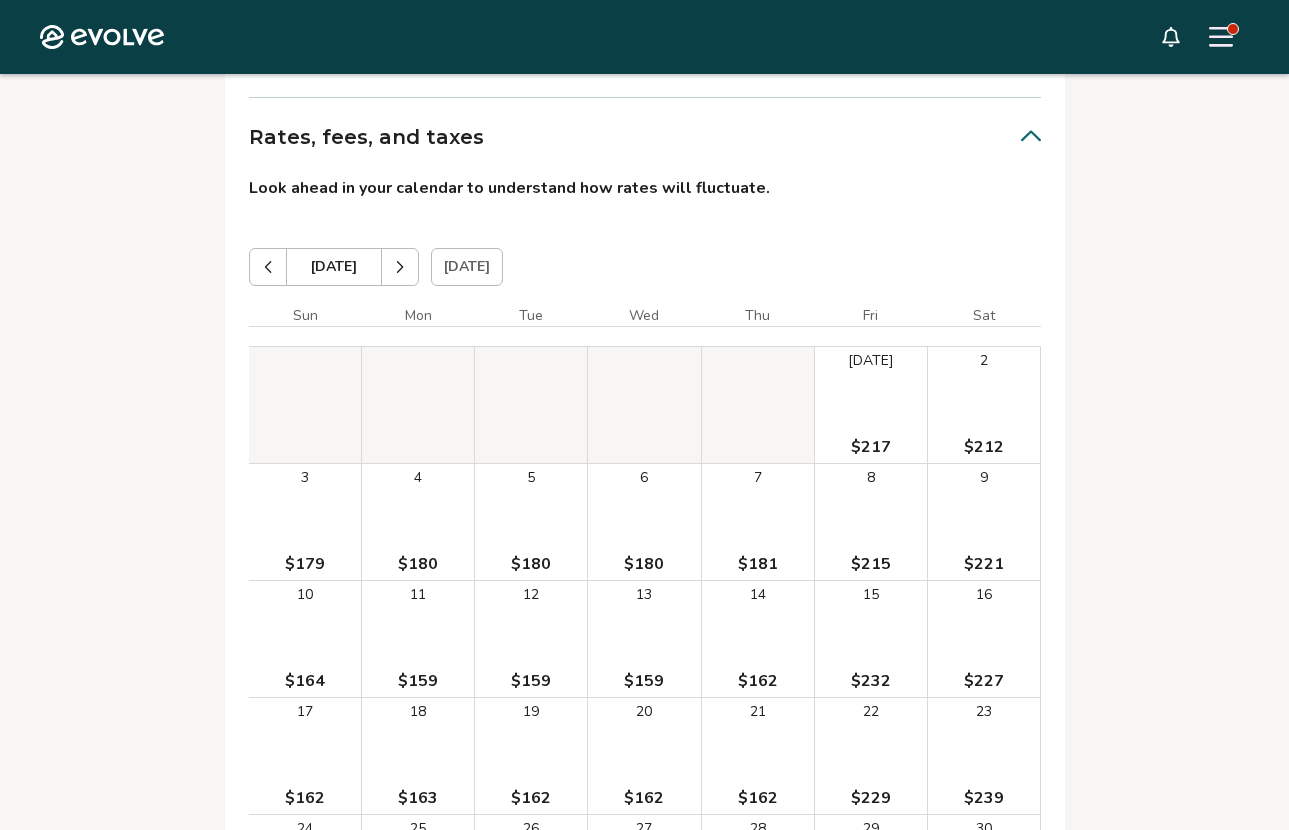 click 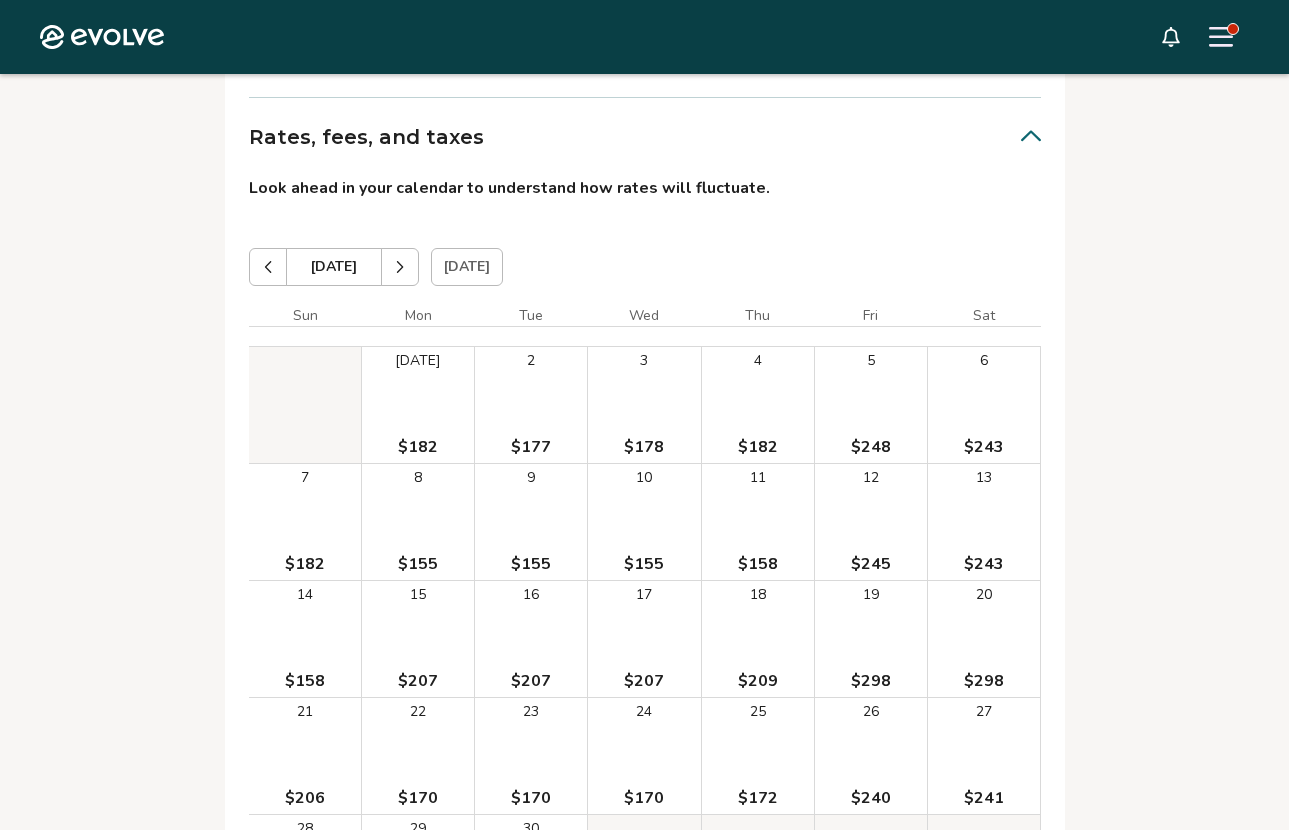 click at bounding box center (268, 267) 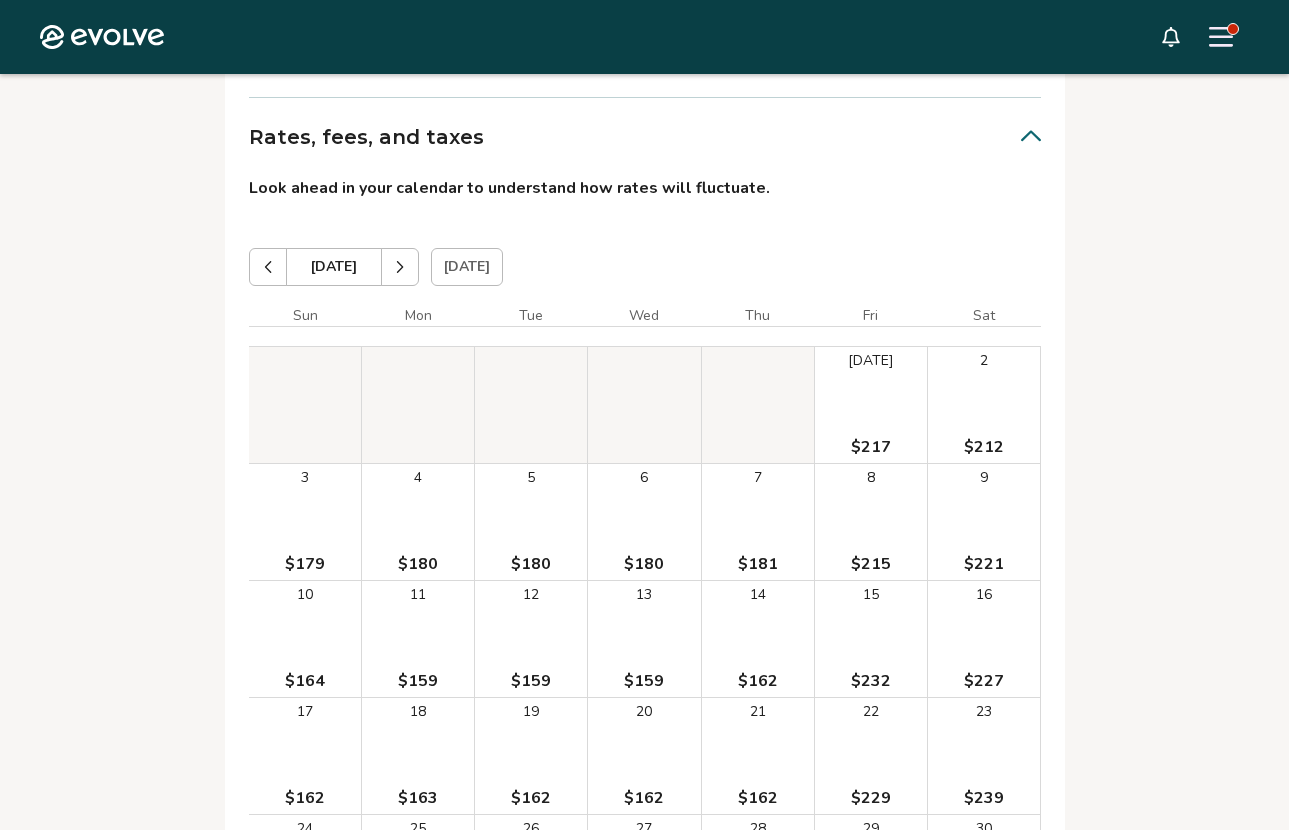 click 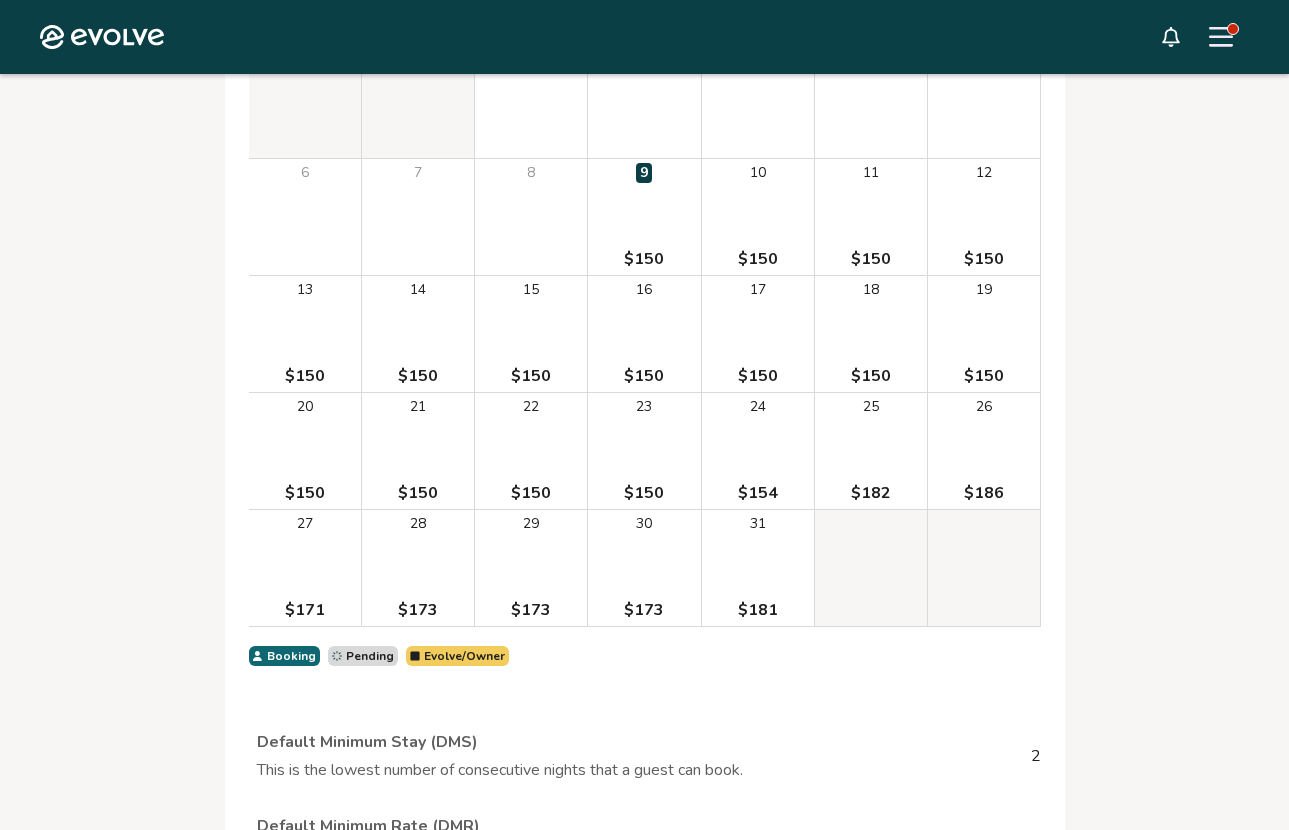 scroll, scrollTop: 5809, scrollLeft: 0, axis: vertical 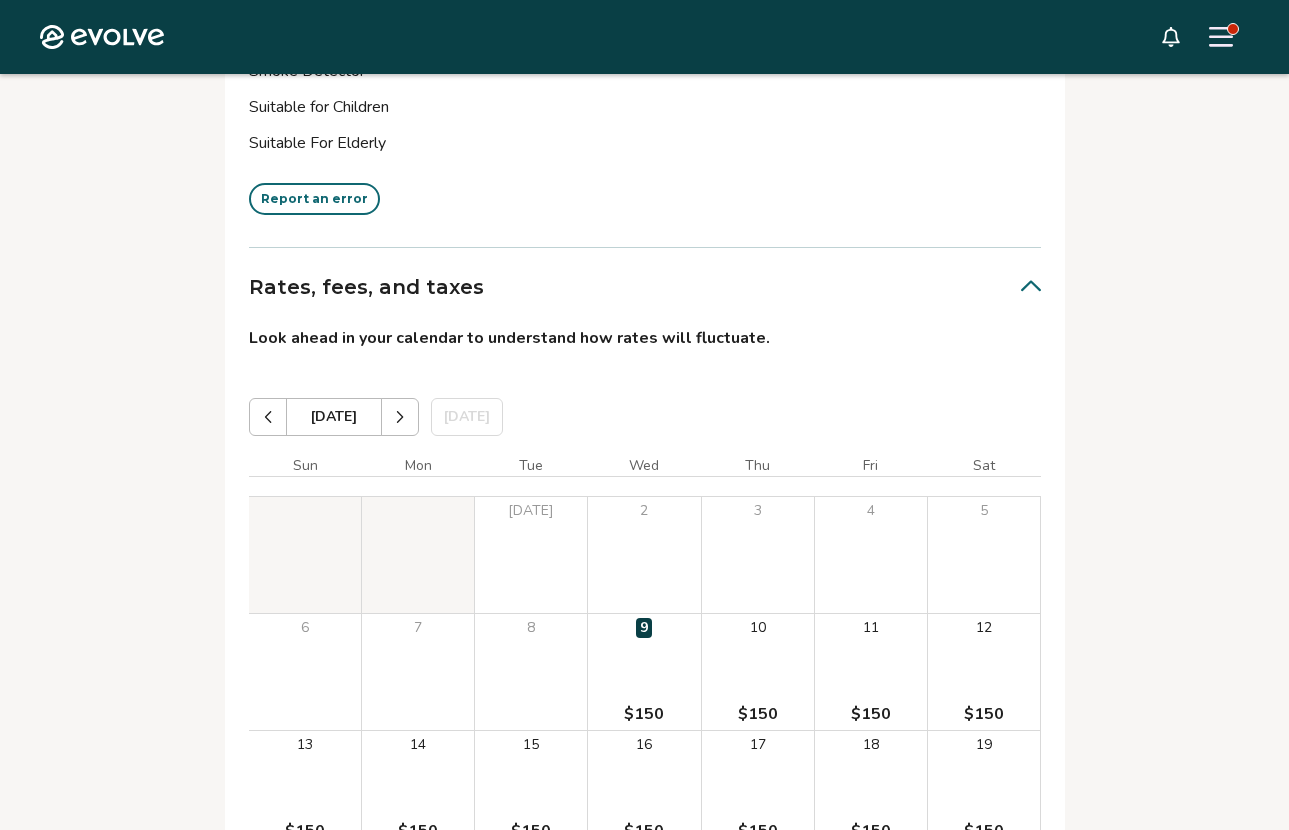click at bounding box center (400, 417) 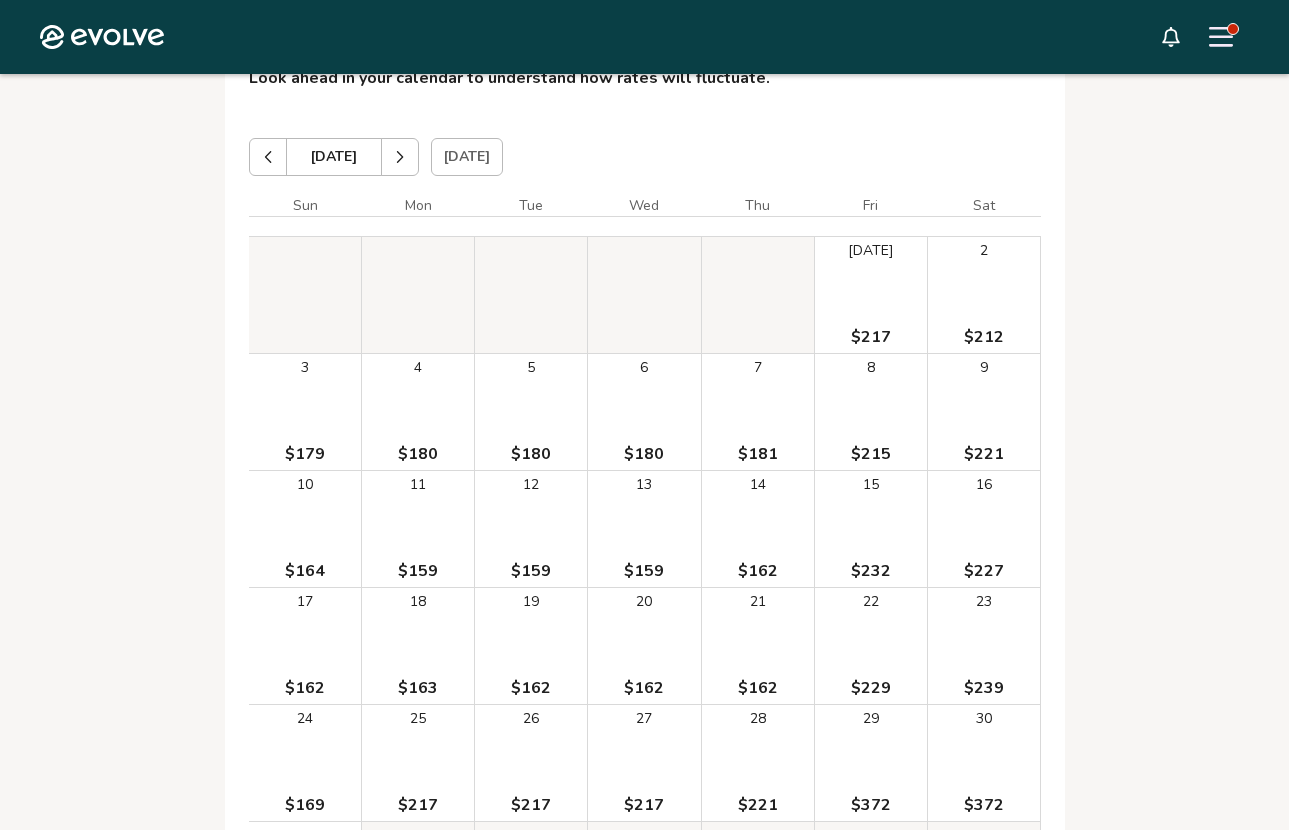 scroll, scrollTop: 5623, scrollLeft: 0, axis: vertical 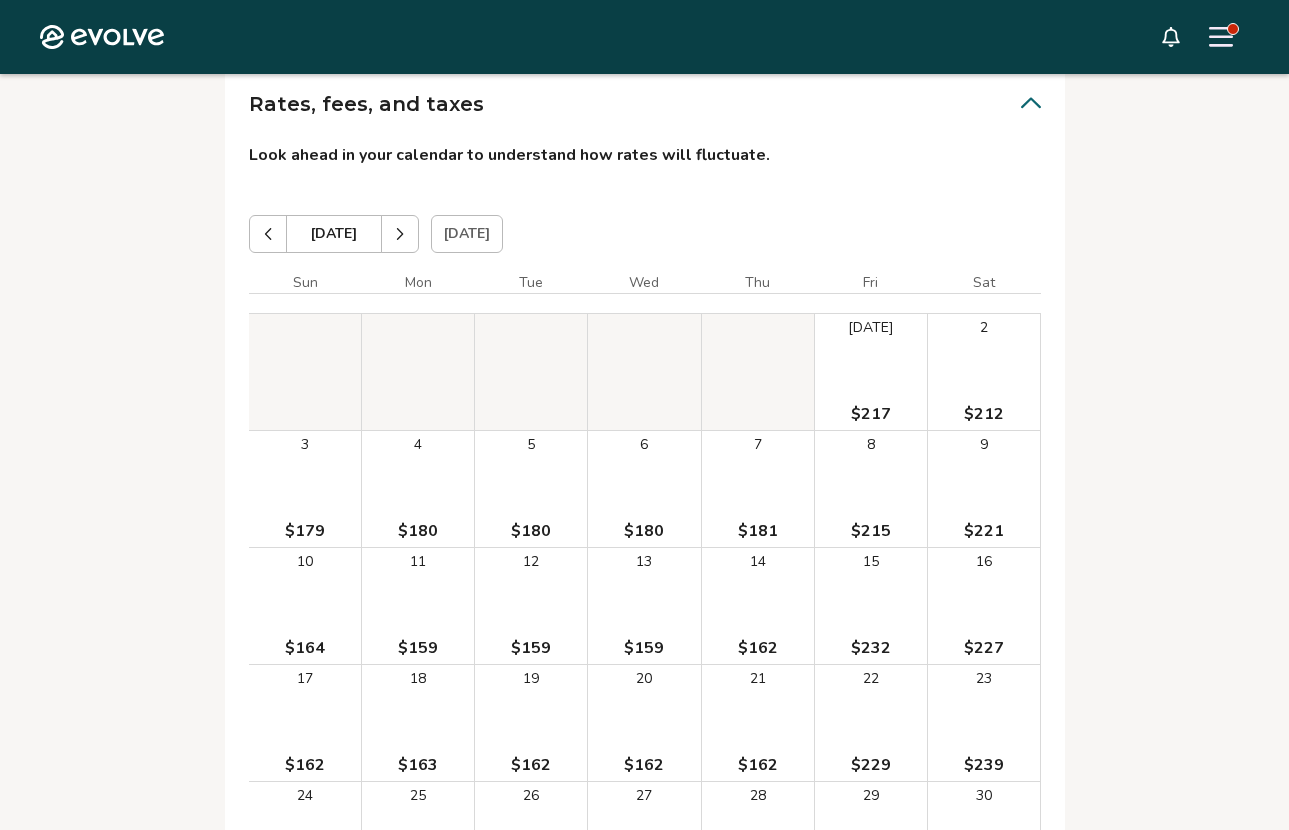 click 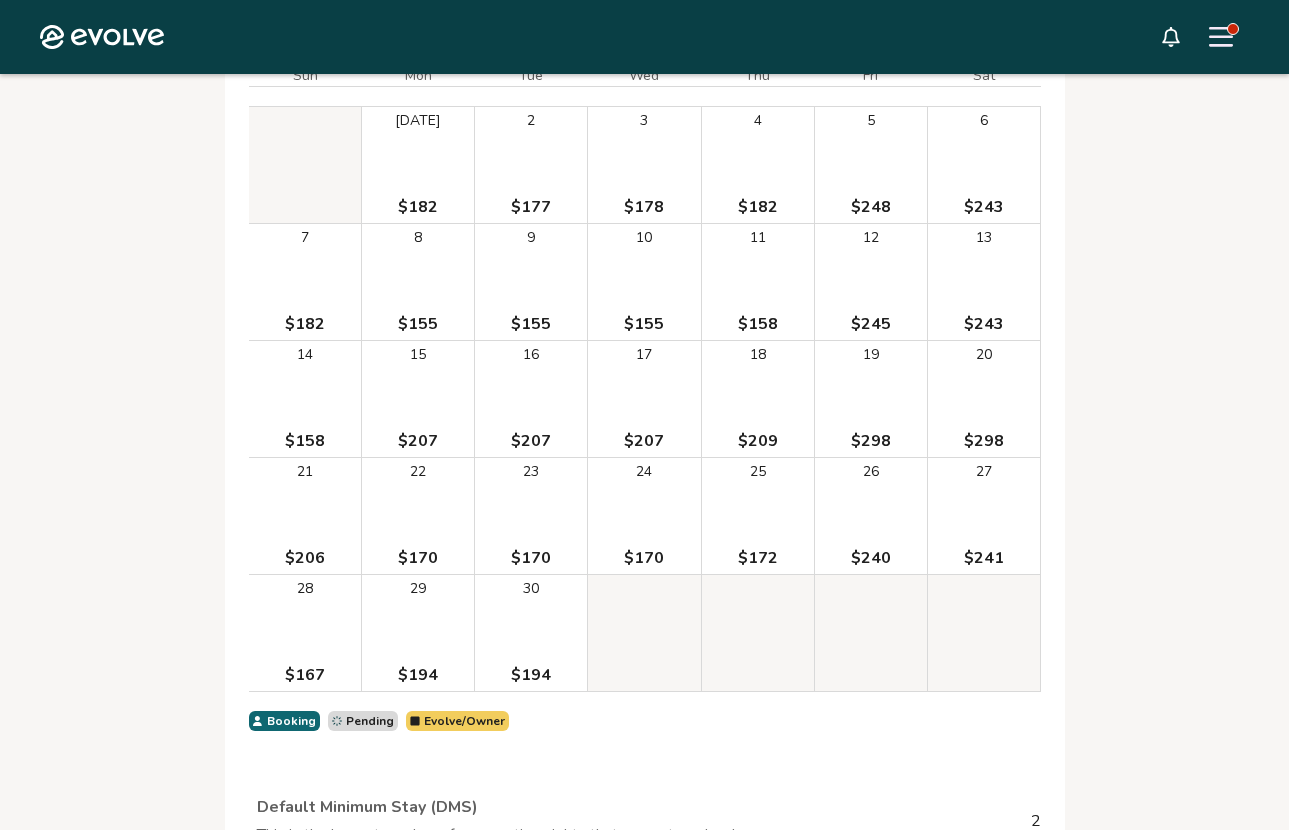 scroll, scrollTop: 5701, scrollLeft: 0, axis: vertical 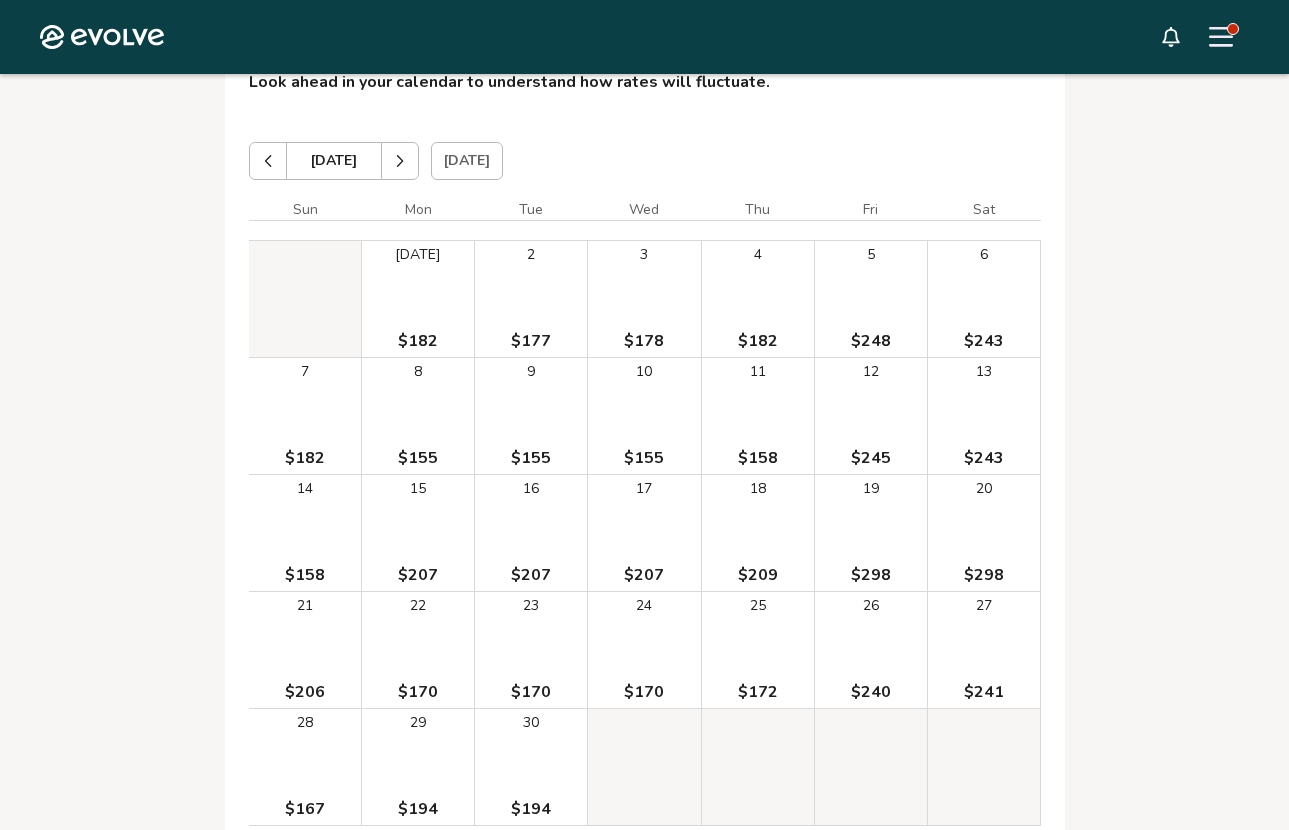 click 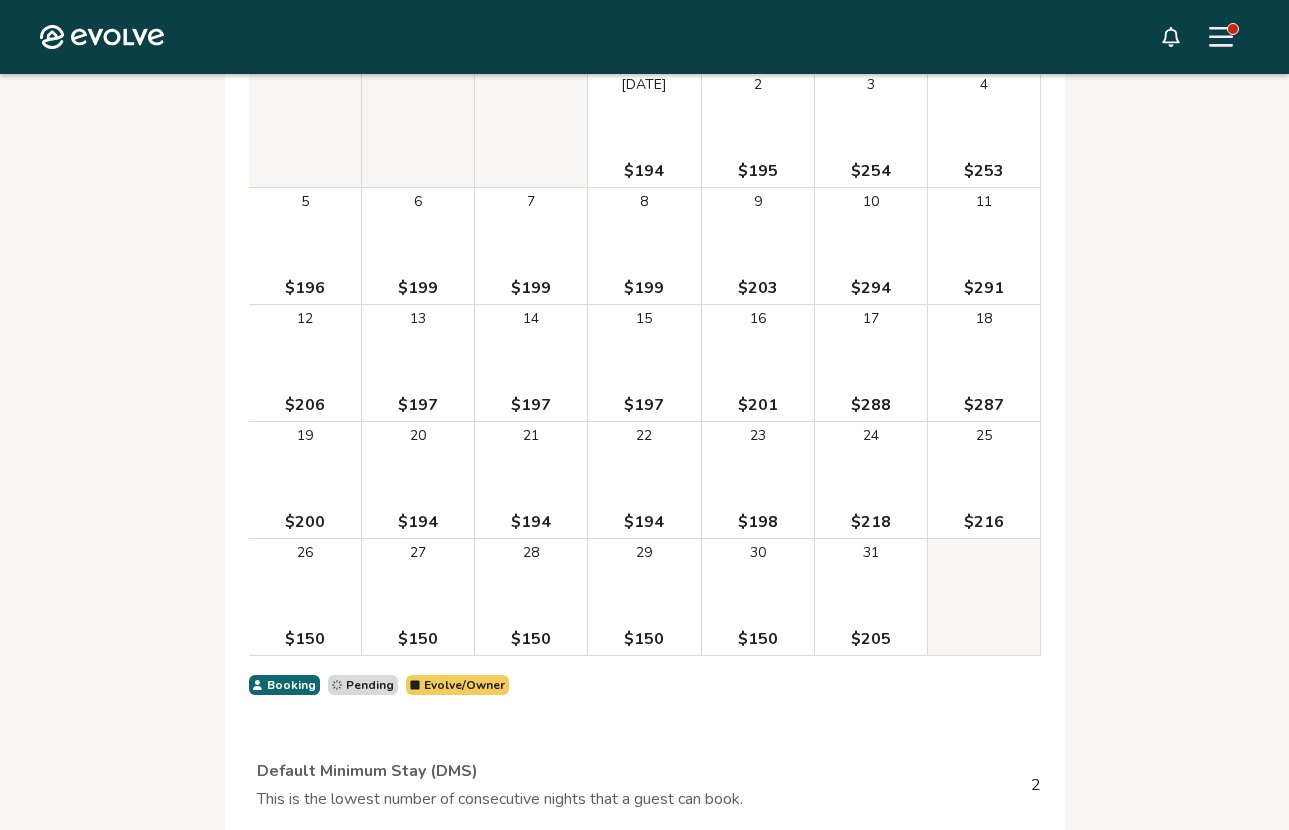 scroll, scrollTop: 5738, scrollLeft: 0, axis: vertical 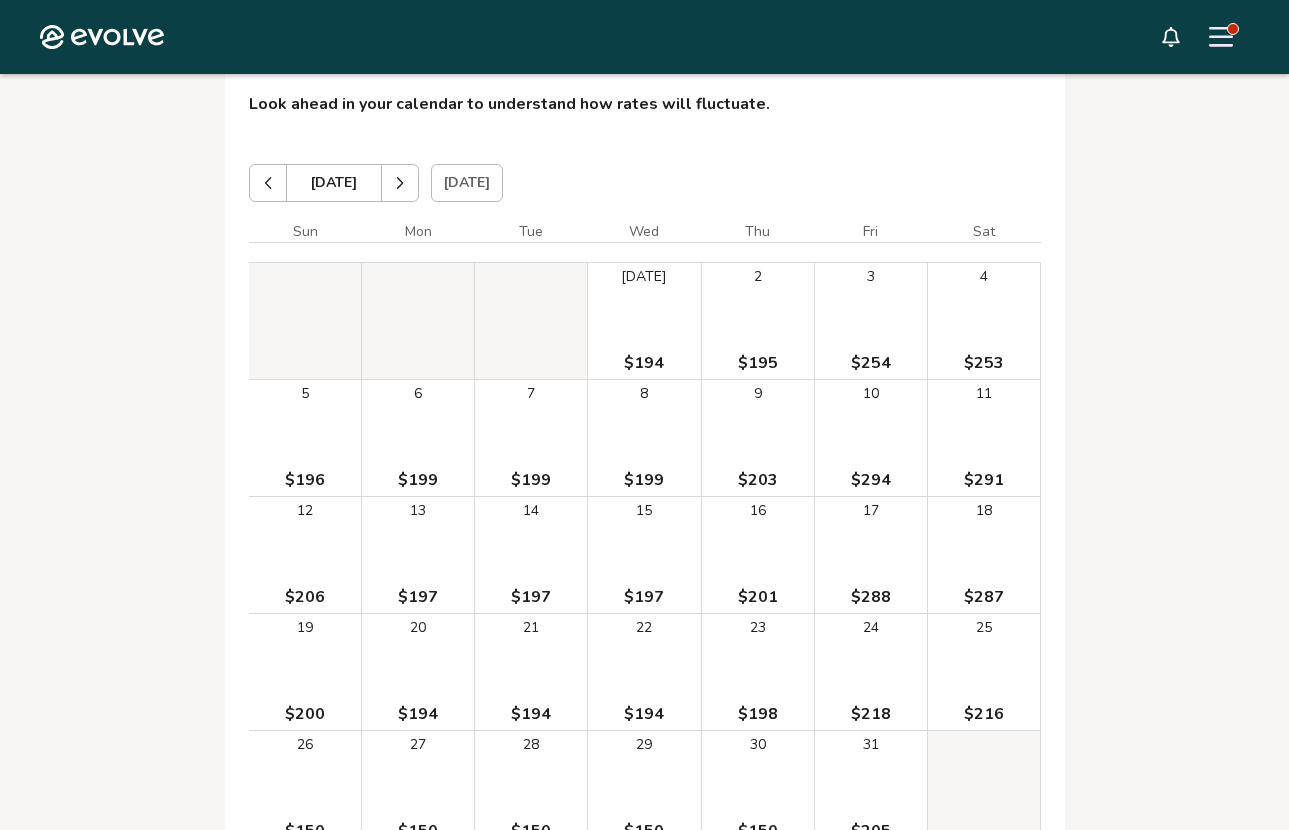 click 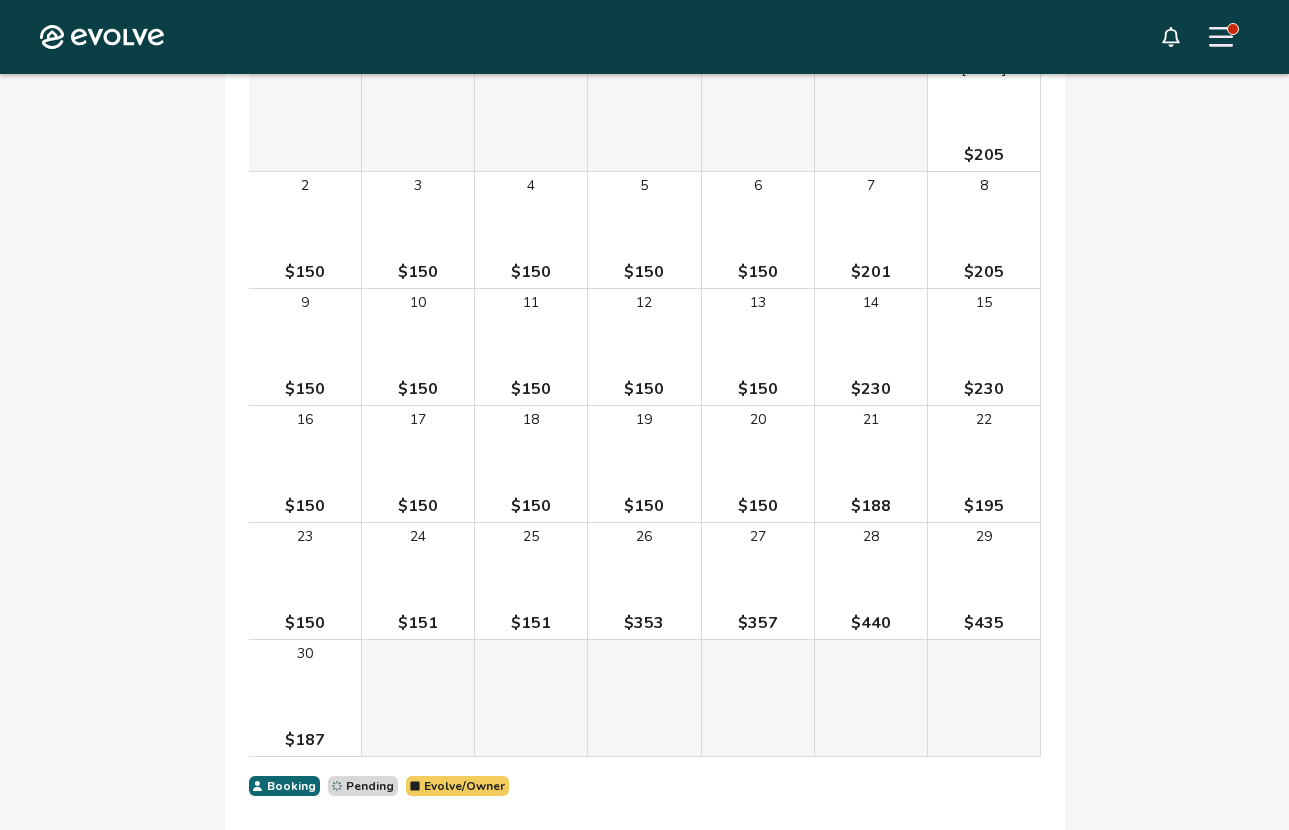 scroll, scrollTop: 5780, scrollLeft: 0, axis: vertical 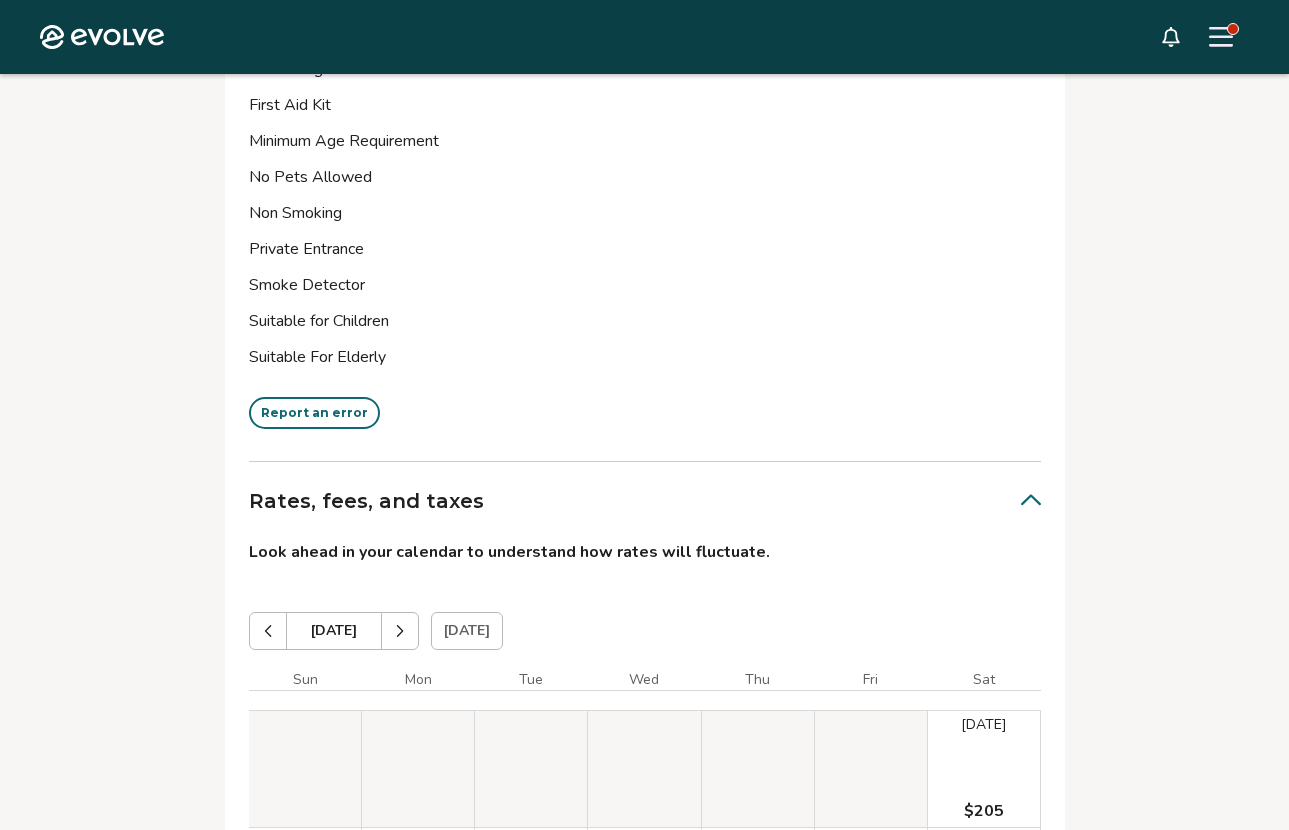 click at bounding box center [400, 631] 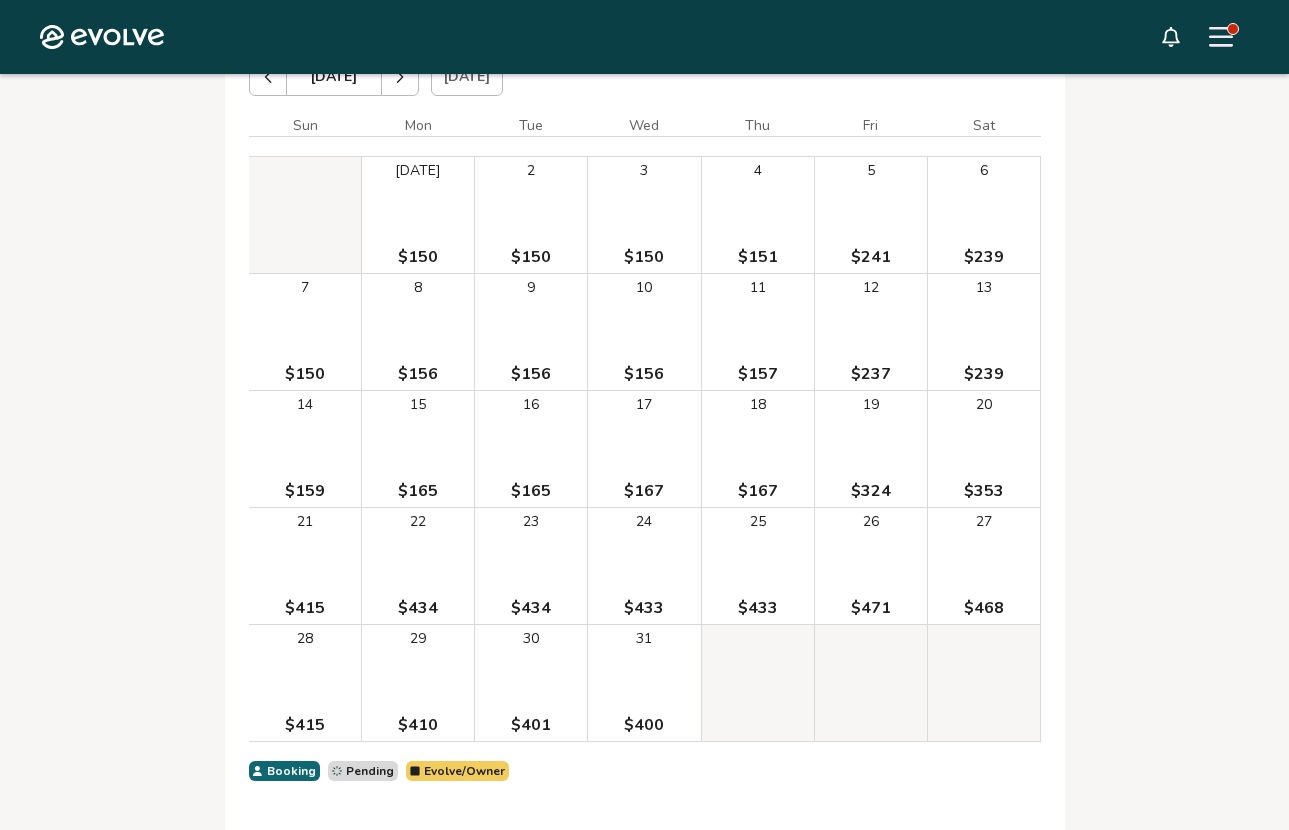 scroll, scrollTop: 5634, scrollLeft: 0, axis: vertical 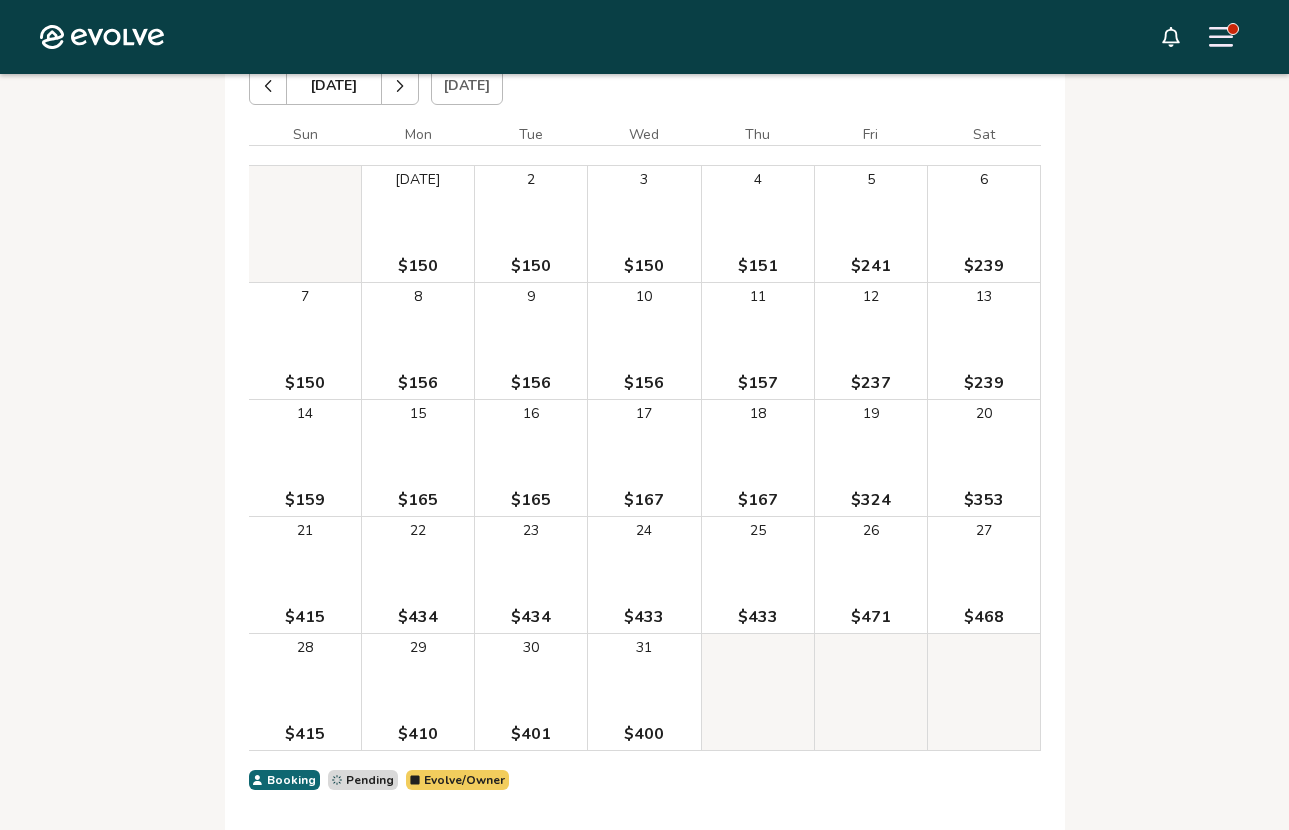 click 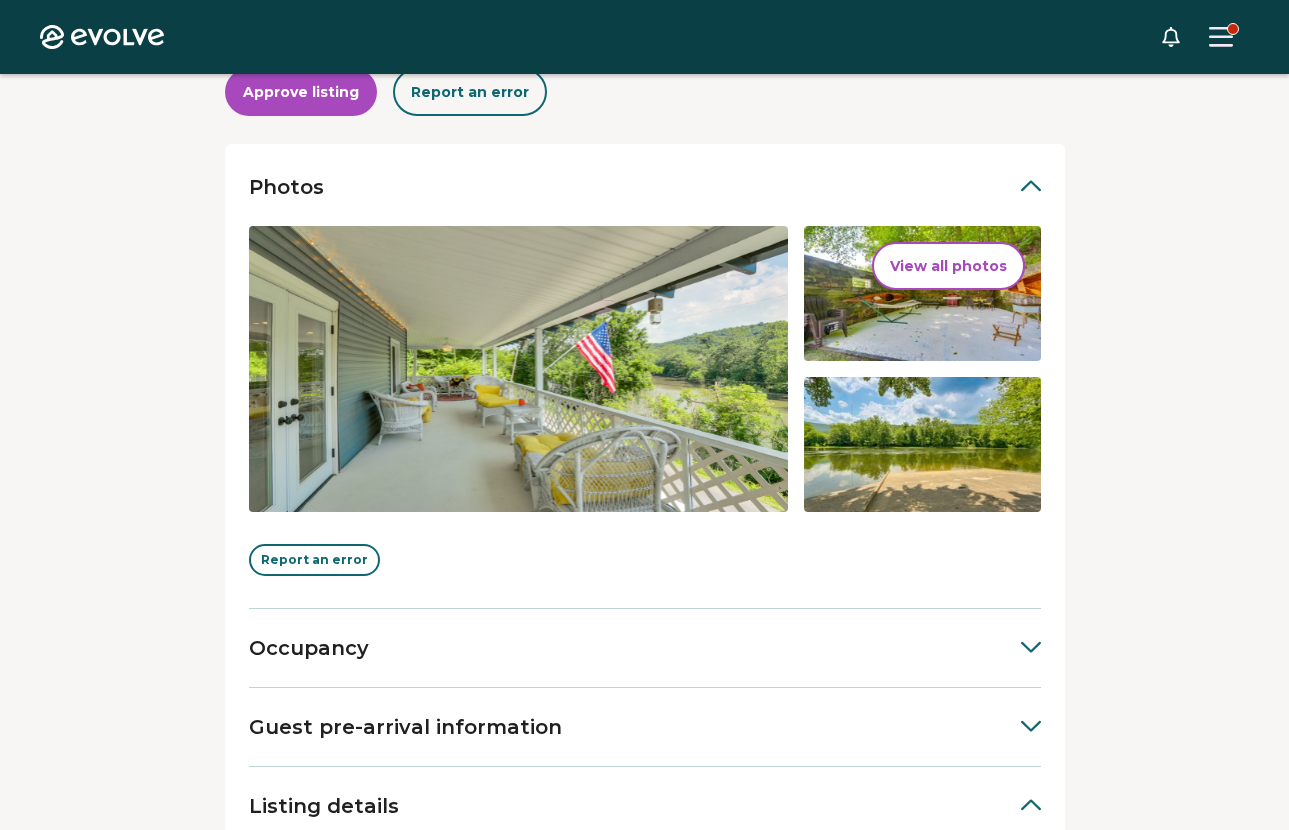 scroll, scrollTop: 256, scrollLeft: 0, axis: vertical 